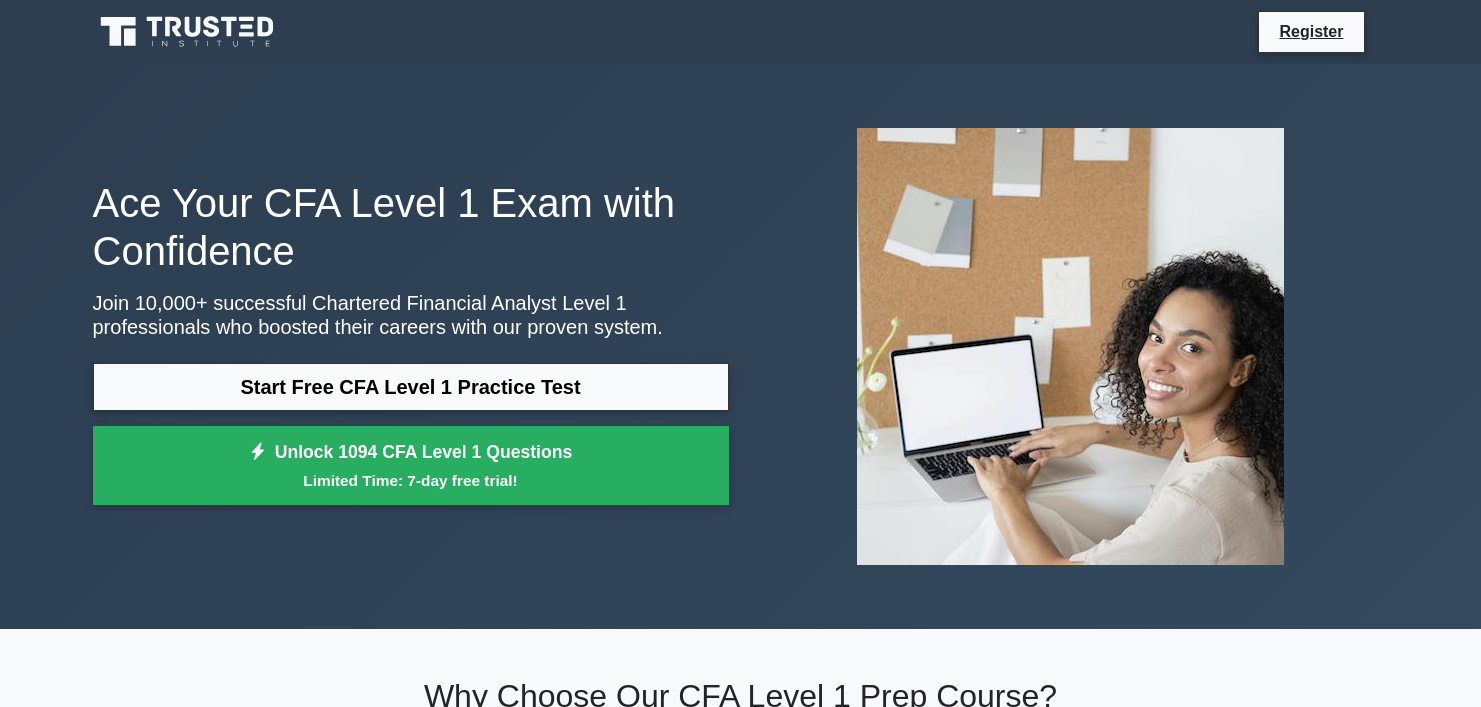 scroll, scrollTop: 0, scrollLeft: 0, axis: both 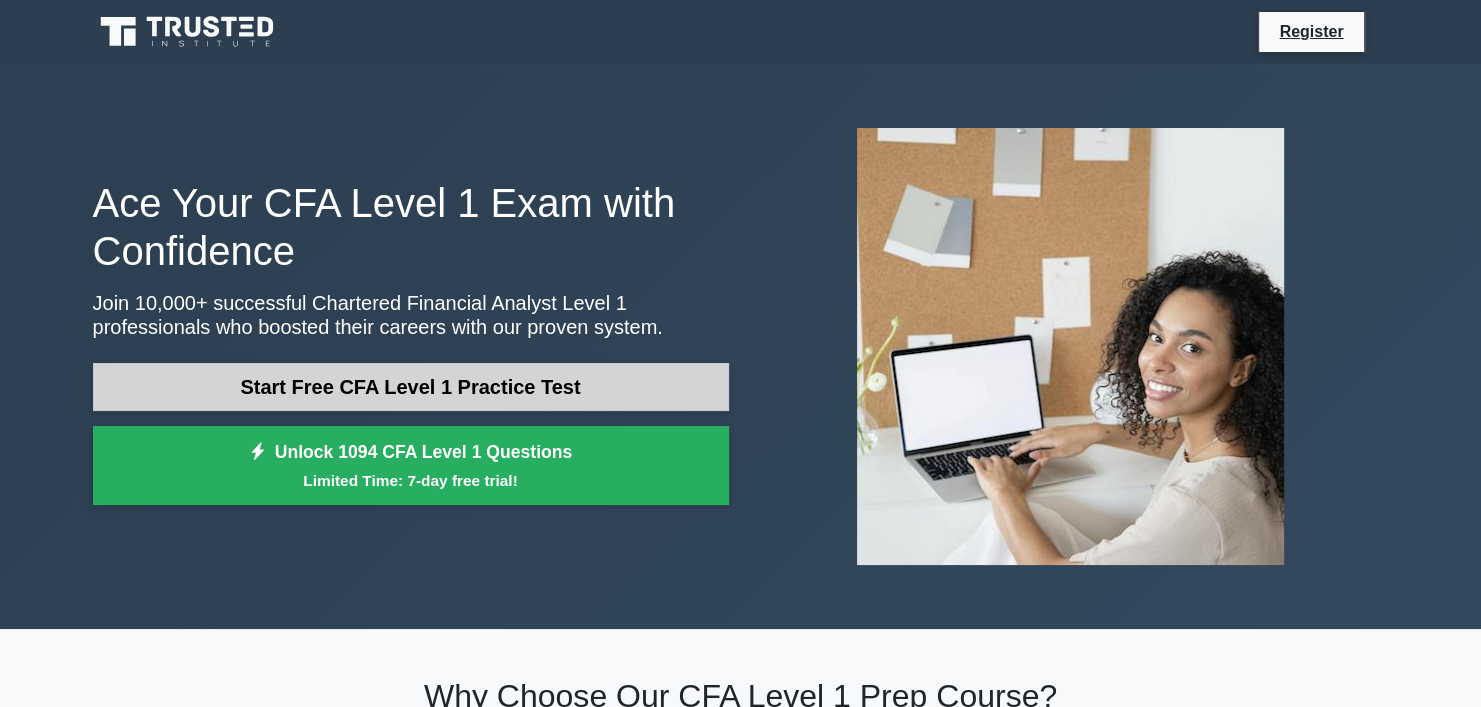 click on "Start Free CFA Level 1 Practice Test" at bounding box center (411, 387) 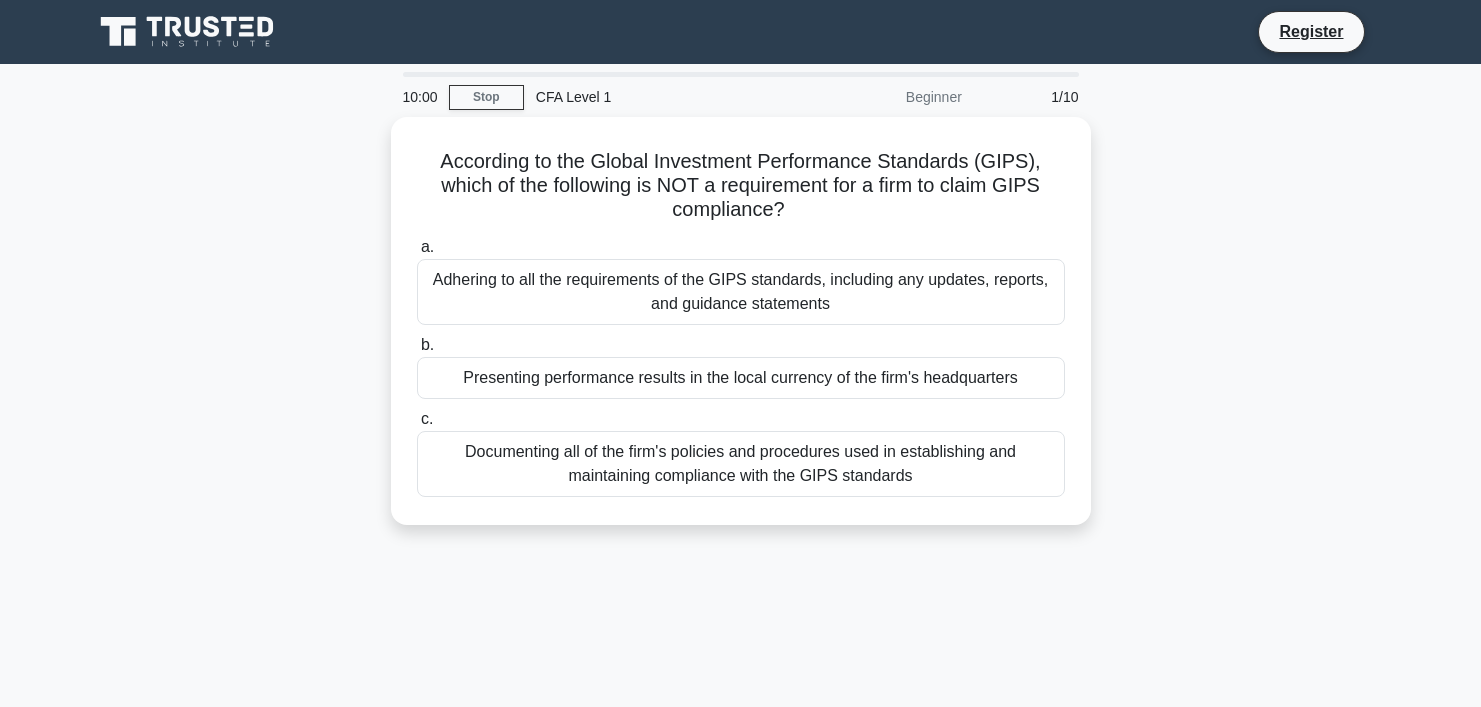 scroll, scrollTop: 0, scrollLeft: 0, axis: both 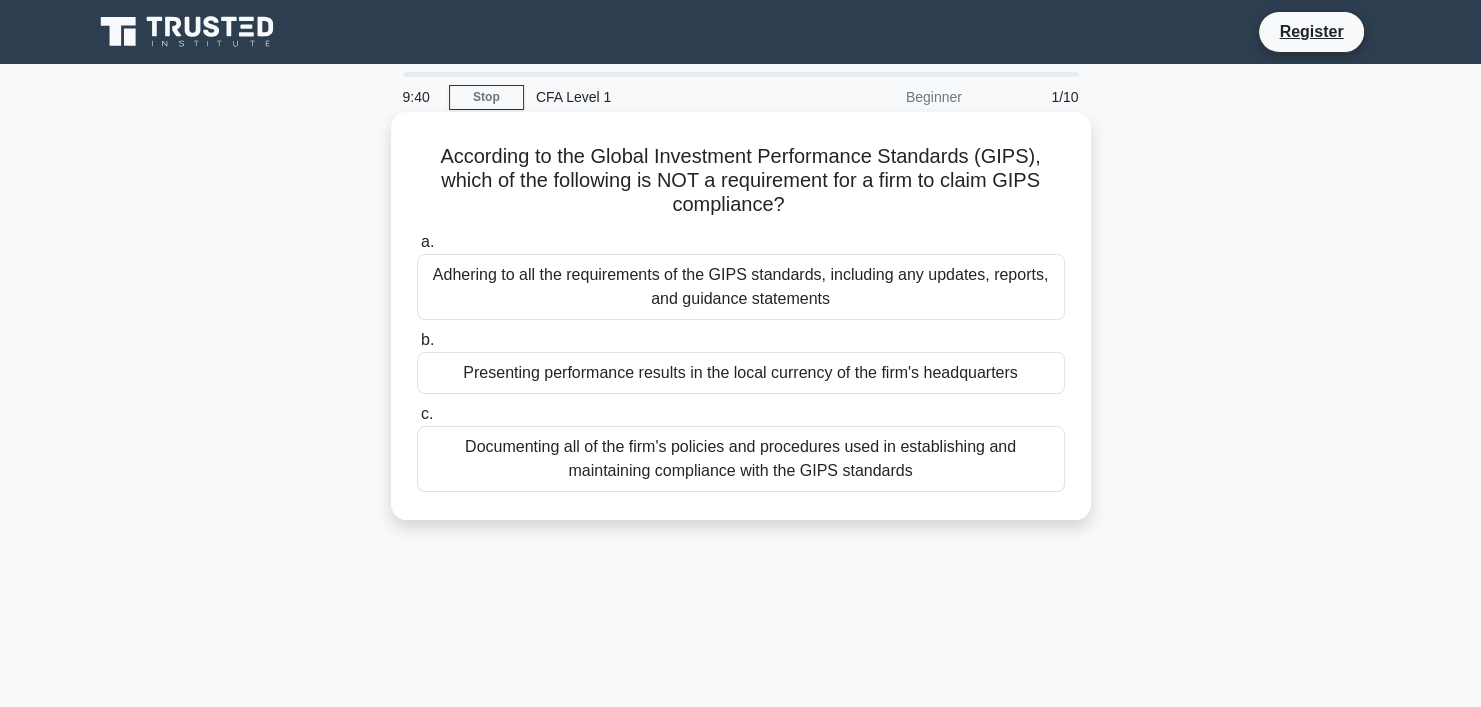 click on "Presenting performance results in the local currency of the firm's headquarters" at bounding box center (741, 373) 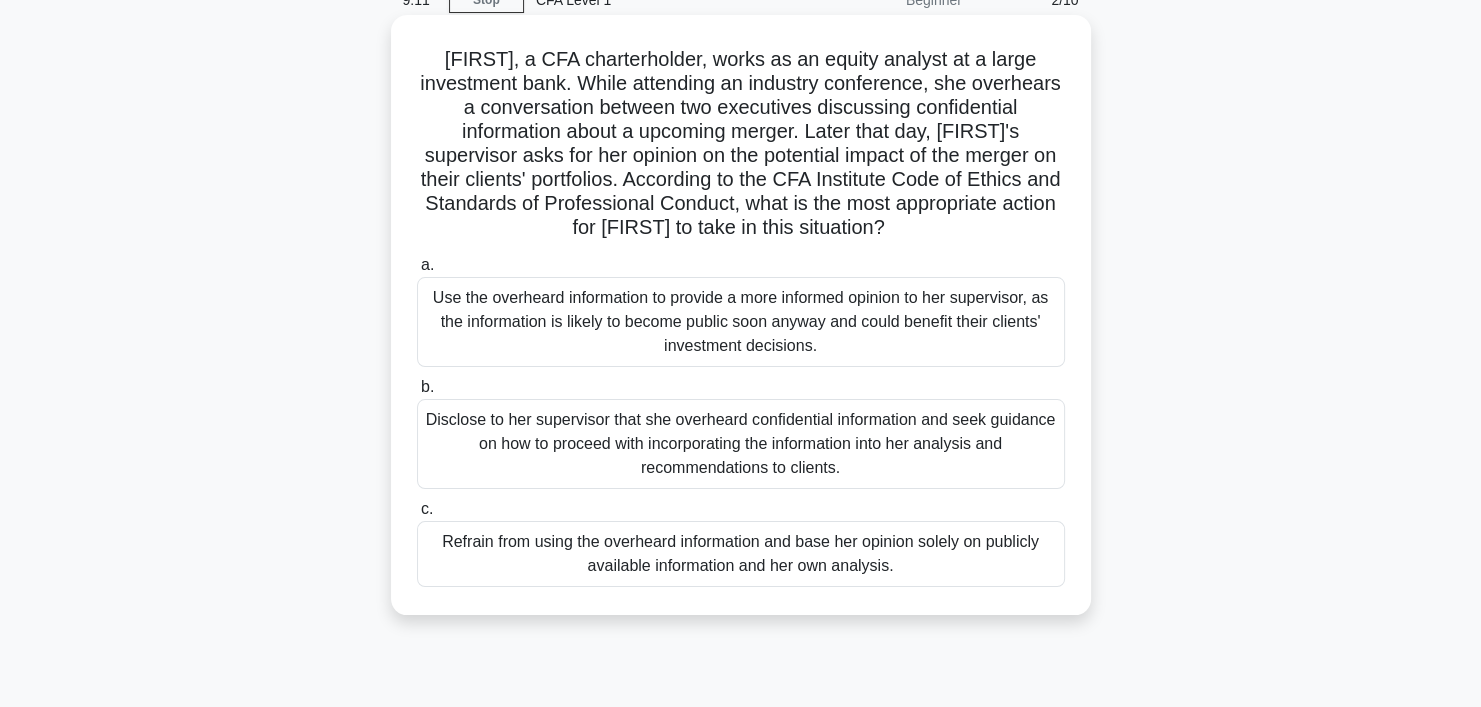 scroll, scrollTop: 100, scrollLeft: 0, axis: vertical 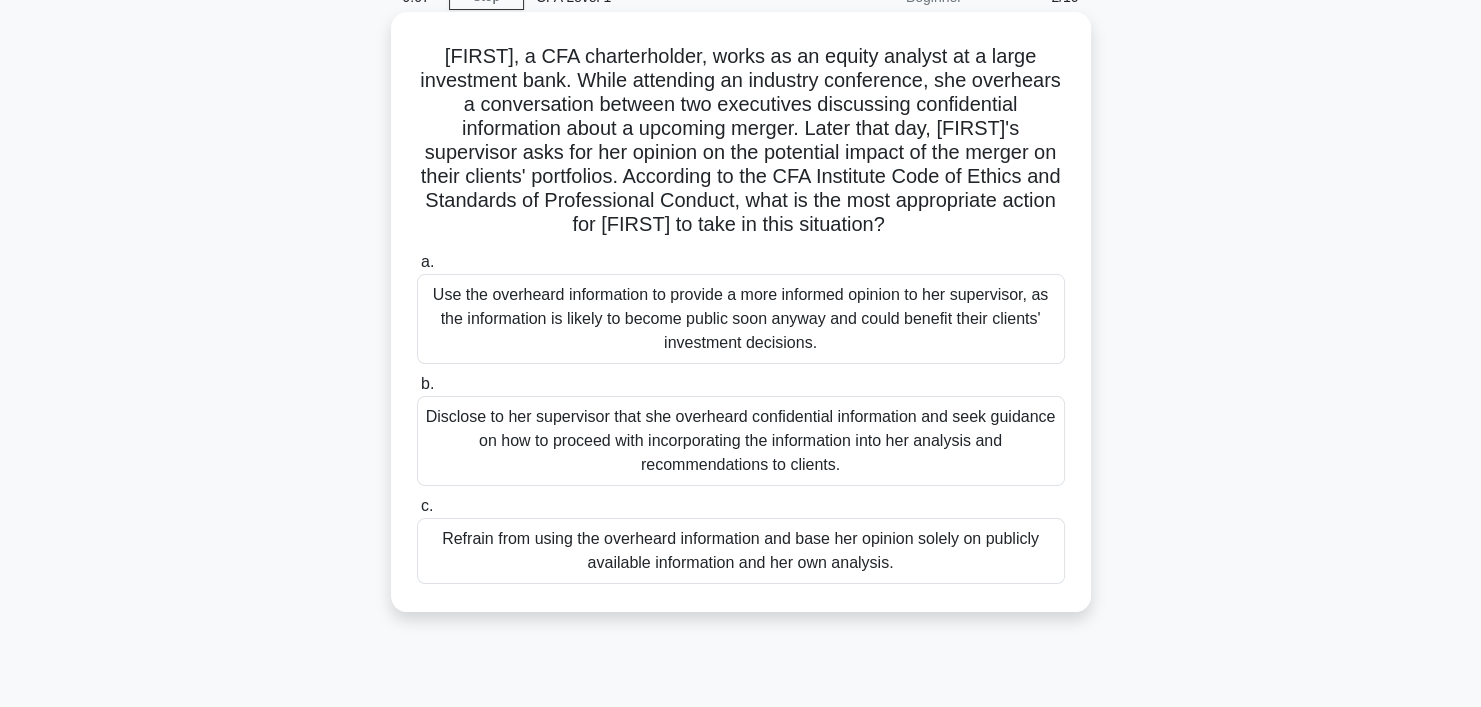 click on "Refrain from using the overheard information and base her opinion solely on publicly available information and her own analysis." at bounding box center (741, 551) 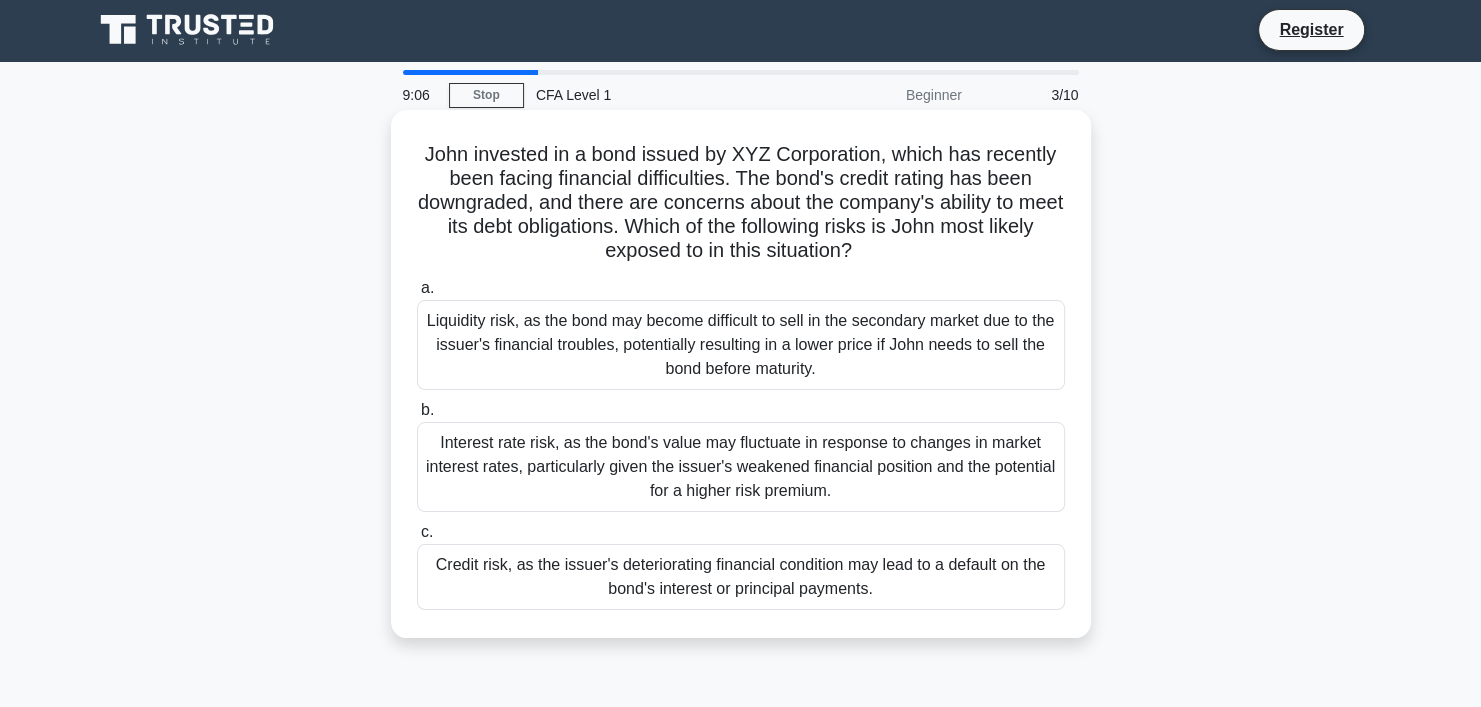 scroll, scrollTop: 0, scrollLeft: 0, axis: both 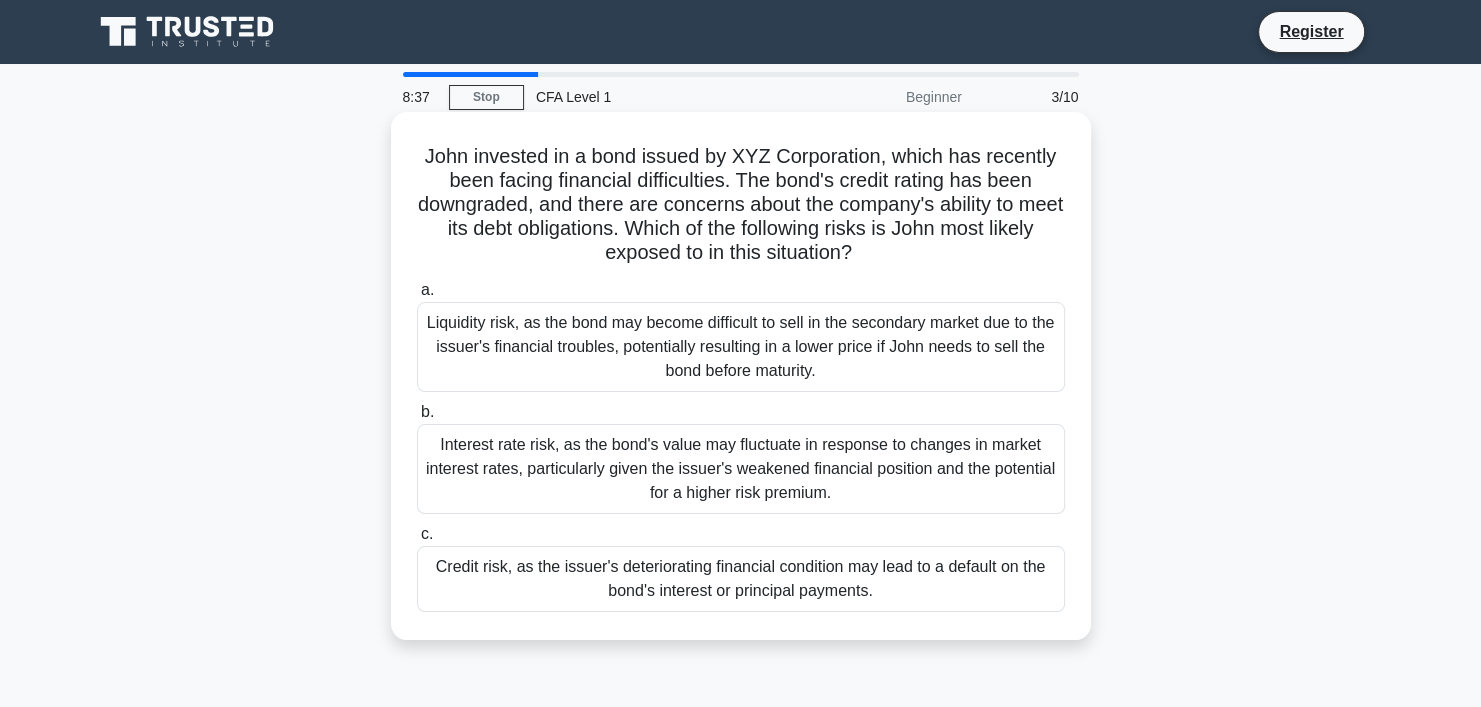 click on "a.
Liquidity risk, as the bond may become difficult to sell in the secondary market due to the issuer's financial troubles, potentially resulting in a lower price if John needs to sell the bond before maturity." at bounding box center (741, 335) 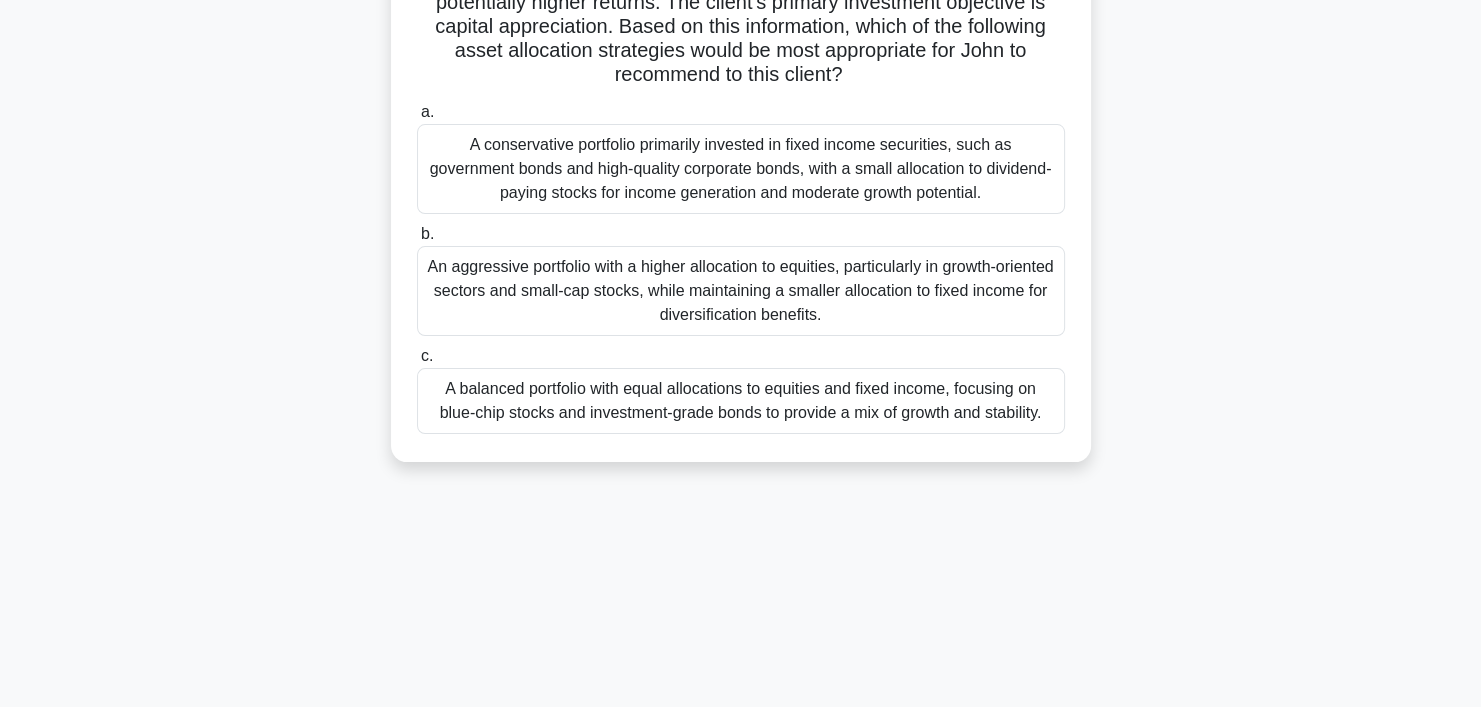 scroll, scrollTop: 0, scrollLeft: 0, axis: both 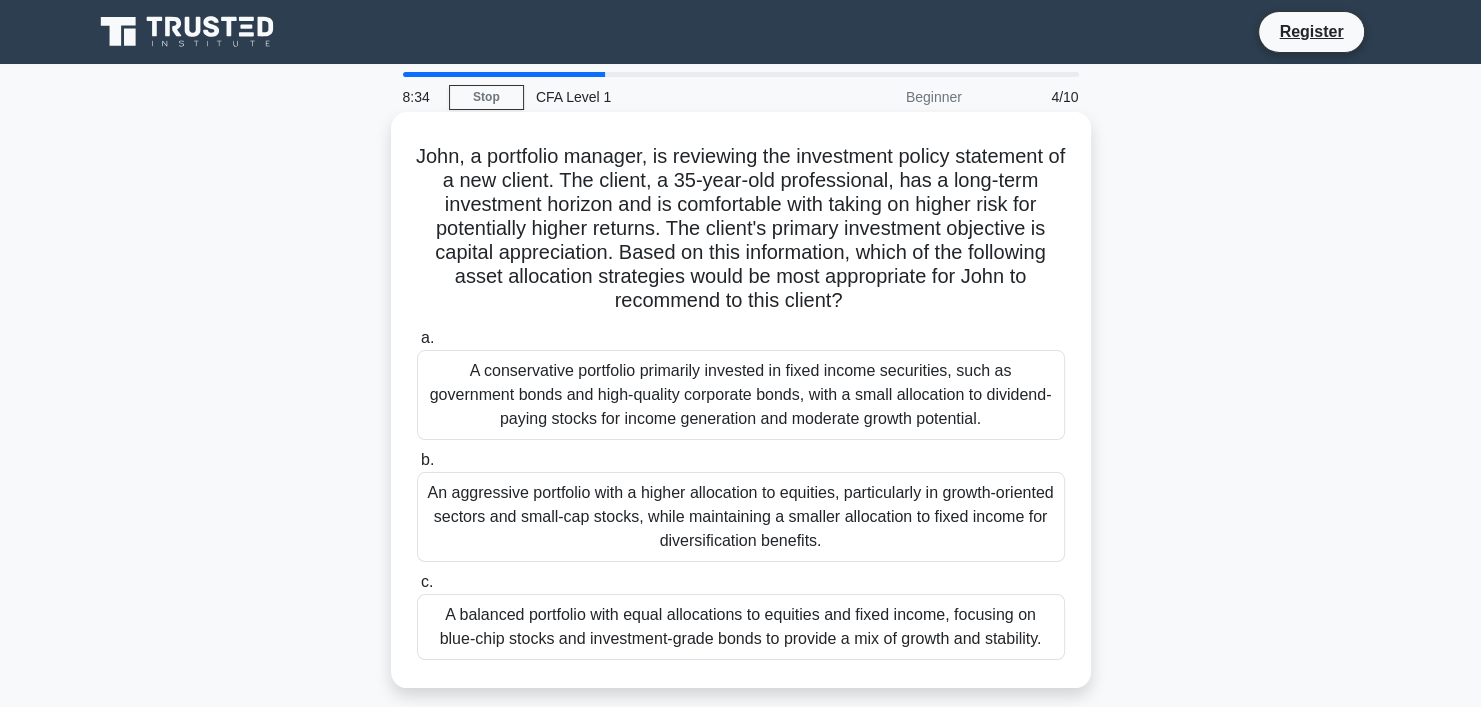 click on "John, a portfolio manager, is reviewing the investment policy statement of a new client. The client, a 35-year-old professional, has a long-term investment horizon and is comfortable with taking on higher risk for potentially higher returns. The client's primary investment objective is capital appreciation. Based on this information, which of the following asset allocation strategies would be most appropriate for John to recommend to this client?
.spinner_0XTQ{transform-origin:center;animation:spinner_y6GP .75s linear infinite}@keyframes spinner_y6GP{100%{transform:rotate(360deg)}}" at bounding box center (741, 229) 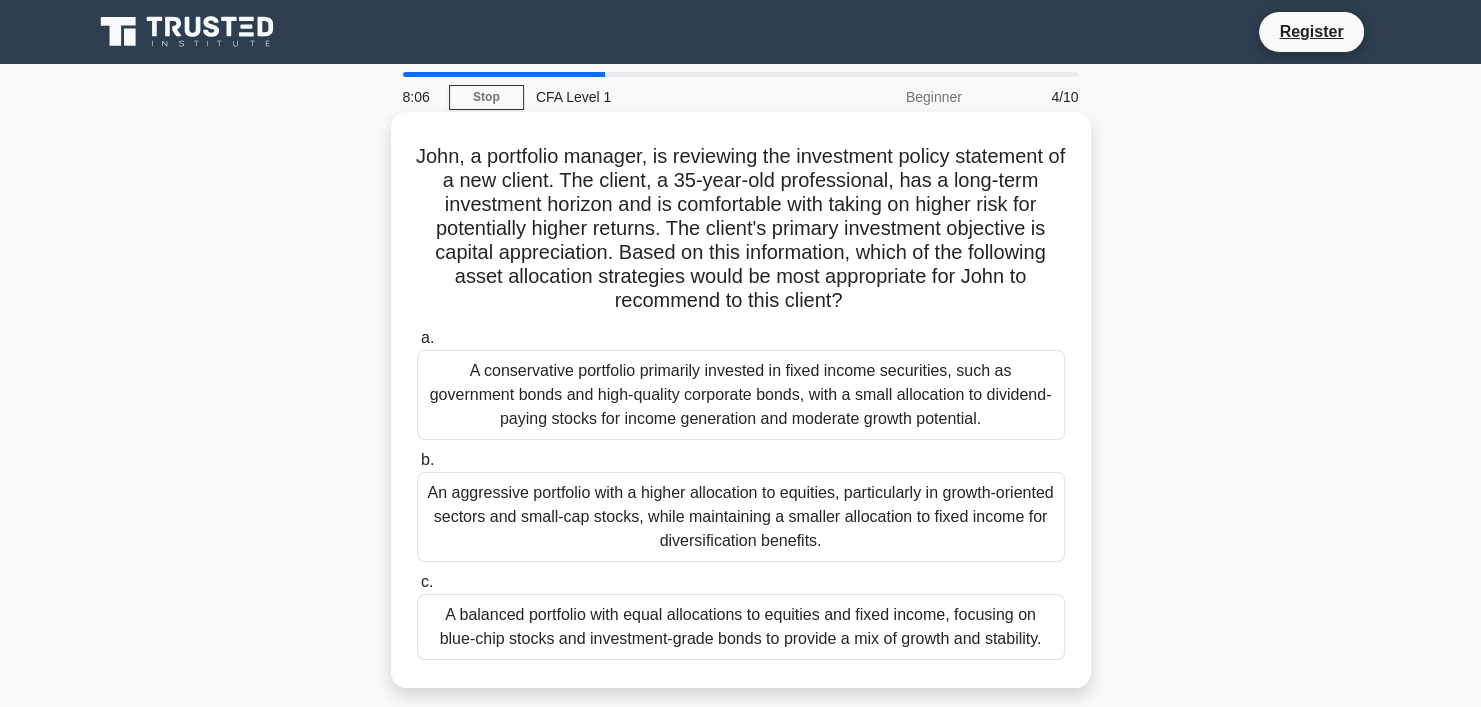 click on "An aggressive portfolio with a higher allocation to equities, particularly in growth-oriented sectors and small-cap stocks, while maintaining a smaller allocation to fixed income for diversification benefits." at bounding box center (741, 517) 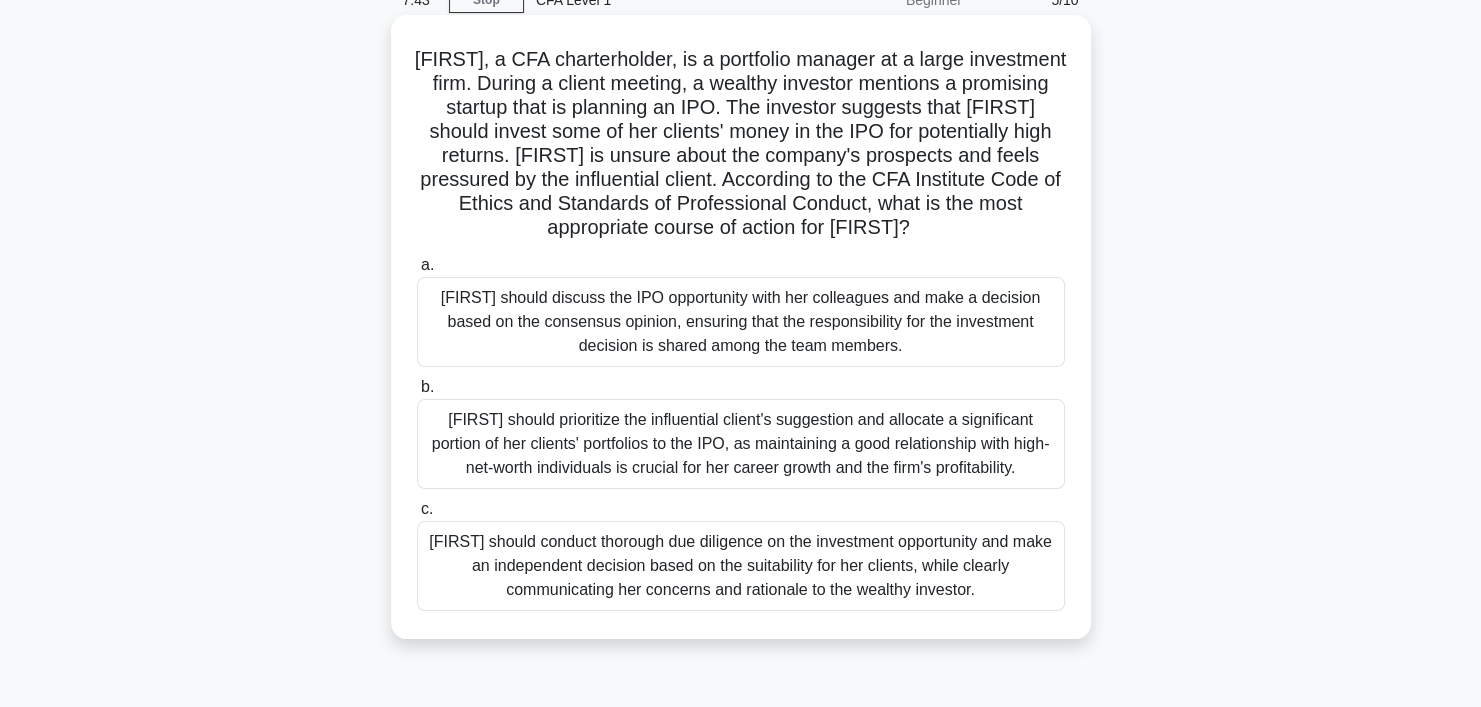 scroll, scrollTop: 100, scrollLeft: 0, axis: vertical 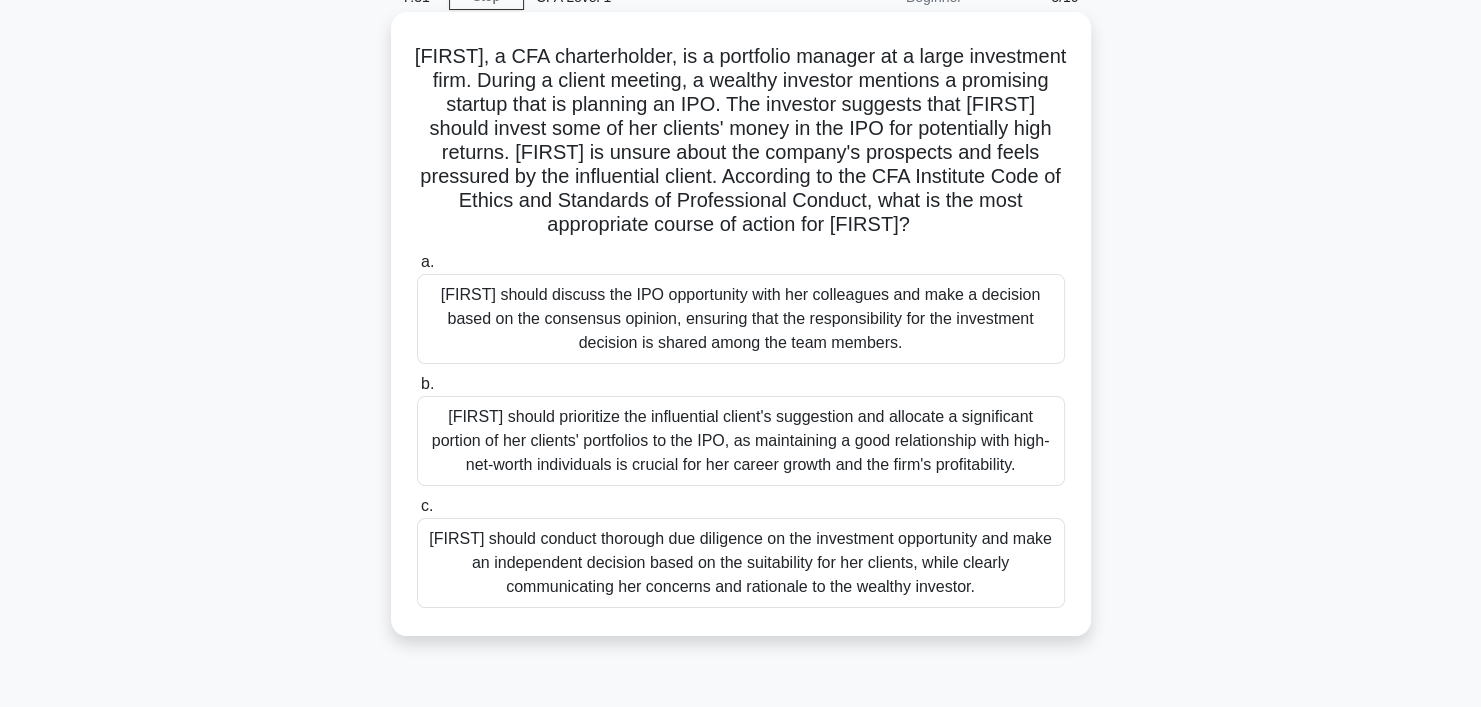 click on "Susan should conduct thorough due diligence on the investment opportunity and make an independent decision based on the suitability for her clients, while clearly communicating her concerns and rationale to the wealthy investor." at bounding box center [741, 563] 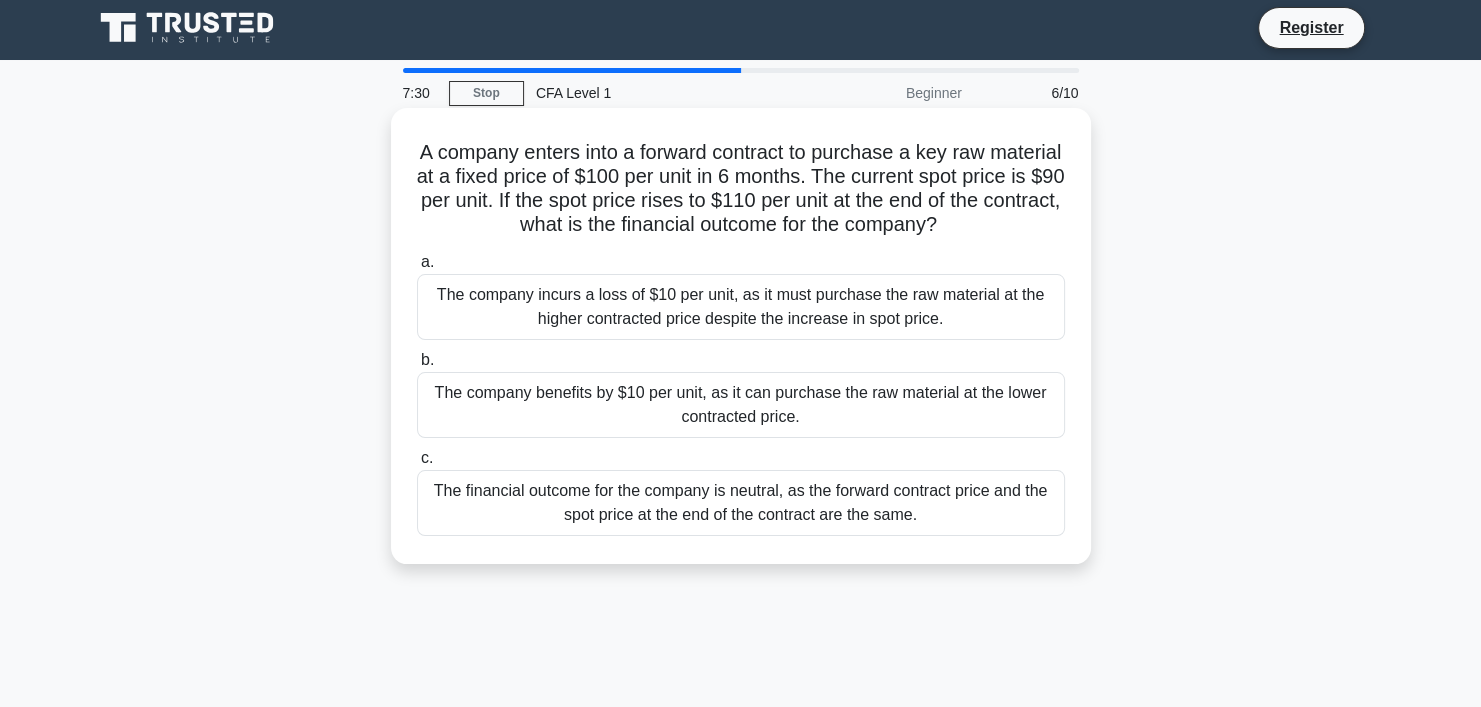 scroll, scrollTop: 0, scrollLeft: 0, axis: both 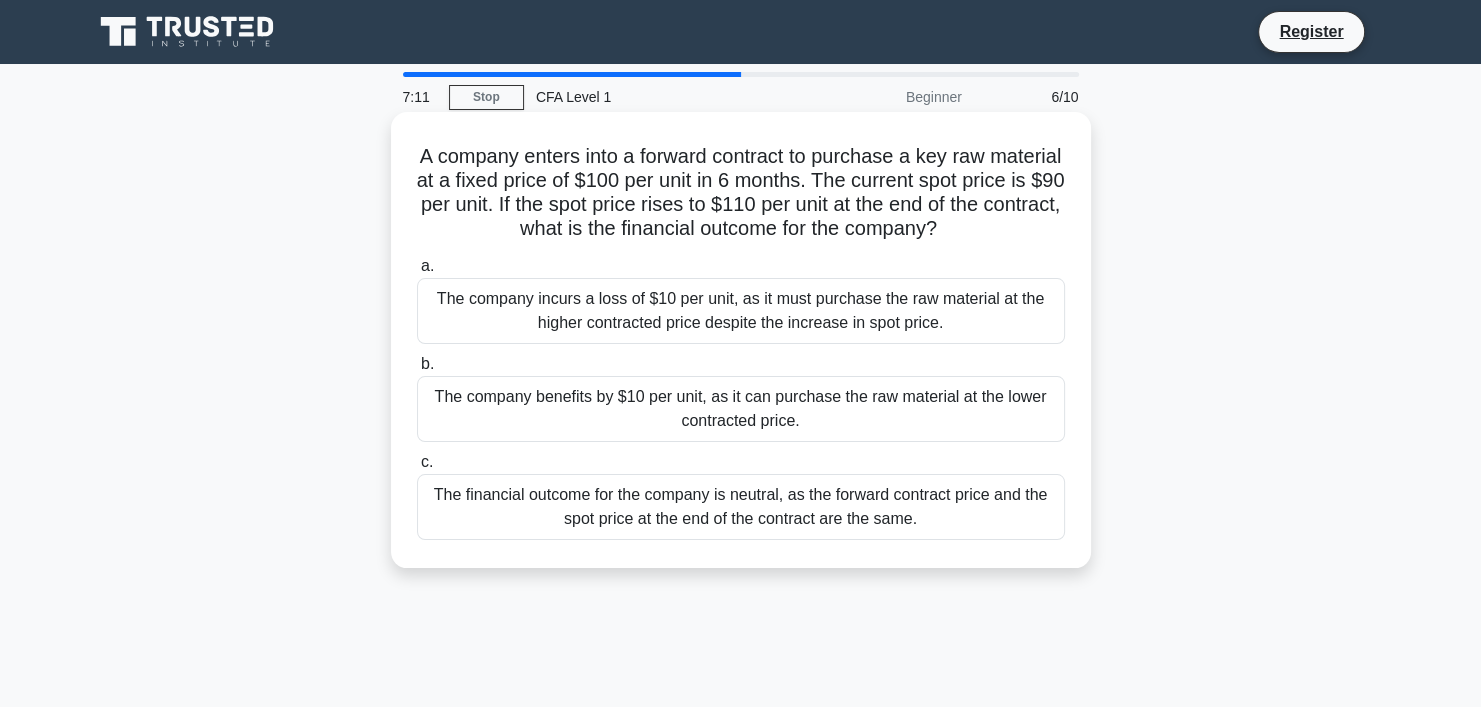 click on "The company benefits by $10 per unit, as it can purchase the raw material at the lower contracted price." at bounding box center (741, 409) 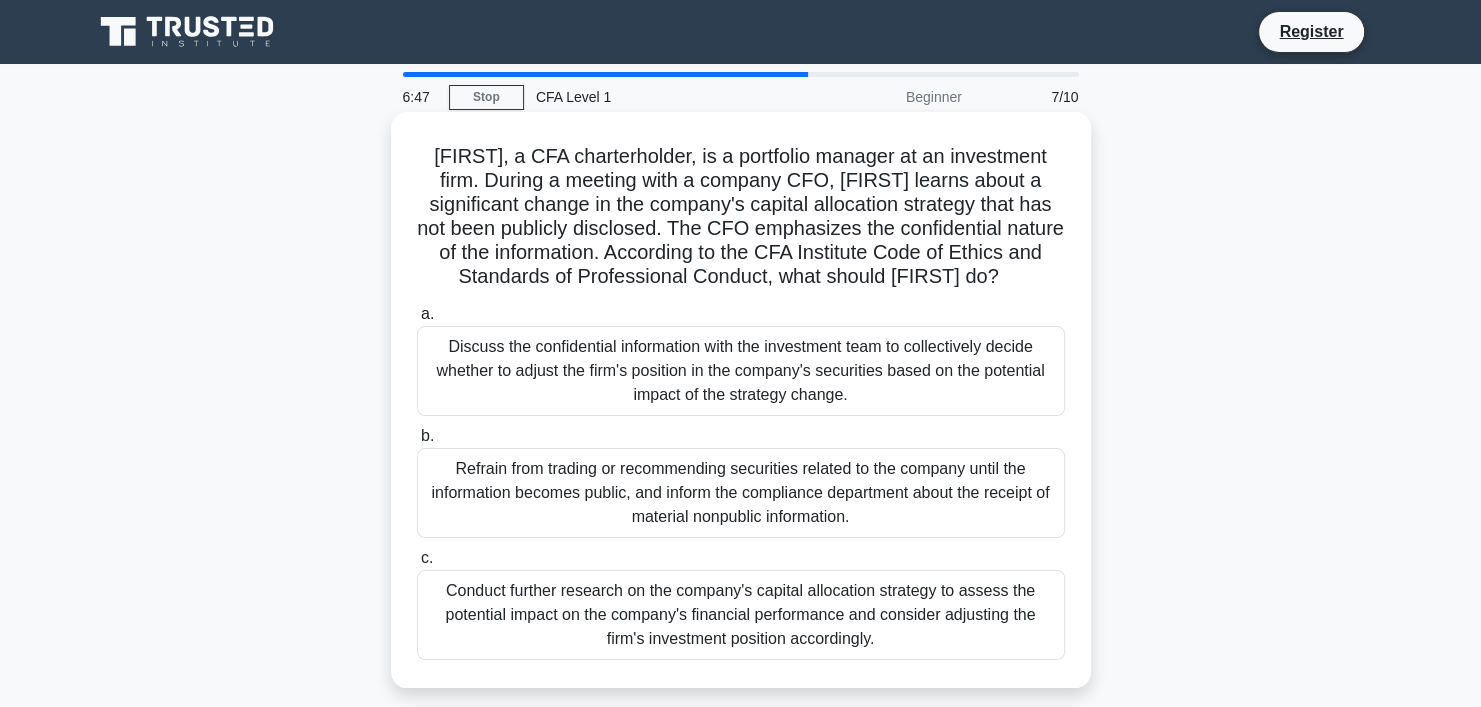 click on "Refrain from trading or recommending securities related to the company until the information becomes public, and inform the compliance department about the receipt of material nonpublic information." at bounding box center (741, 493) 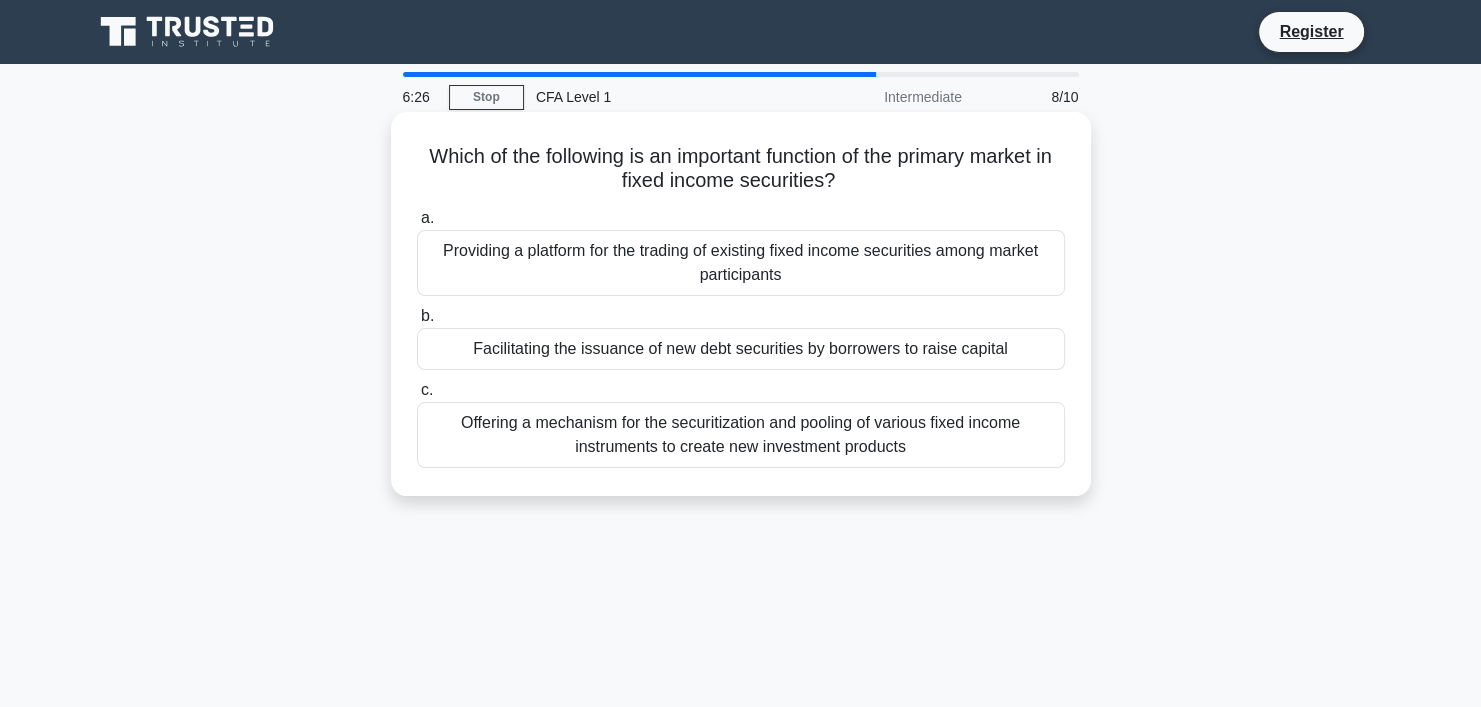 click on "Facilitating the issuance of new debt securities by borrowers to raise capital" at bounding box center (741, 349) 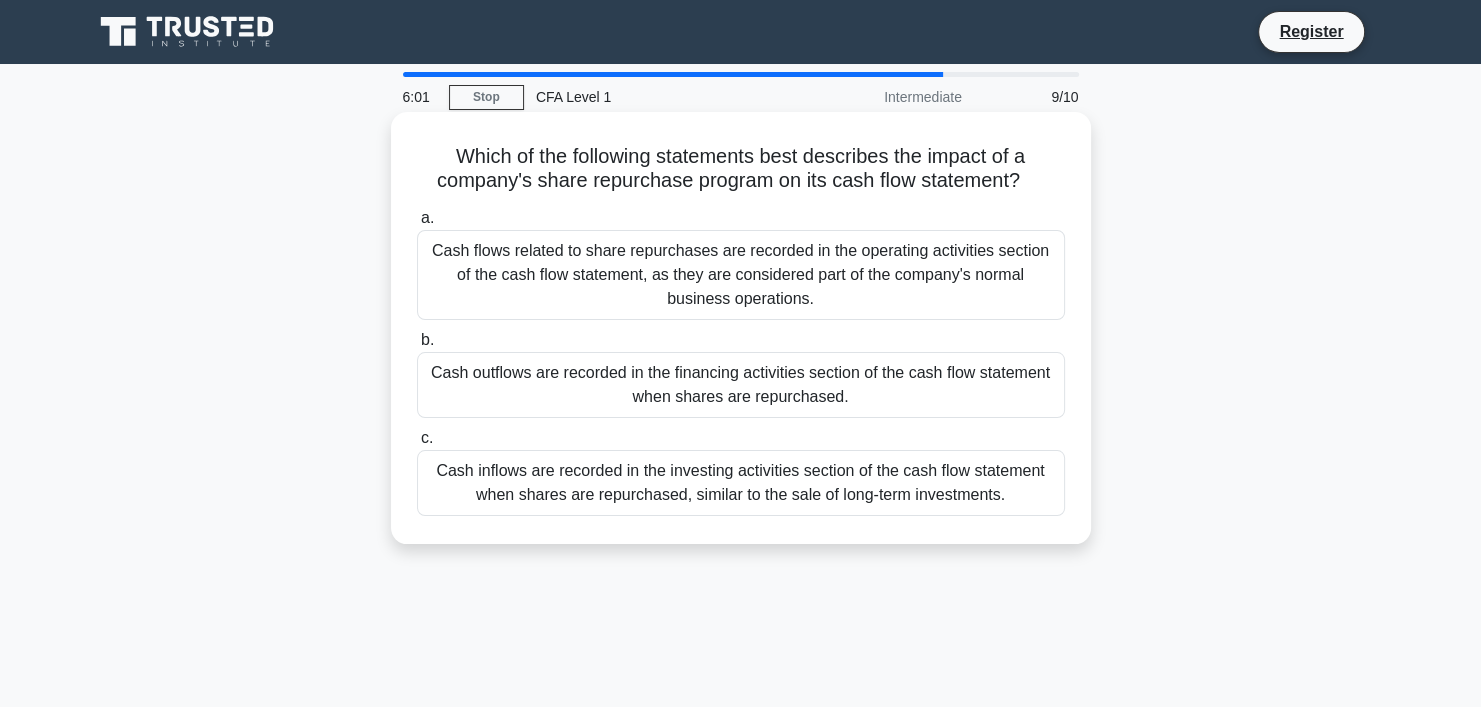 click on "Cash outflows are recorded in the financing activities section of the cash flow statement when shares are repurchased." at bounding box center [741, 385] 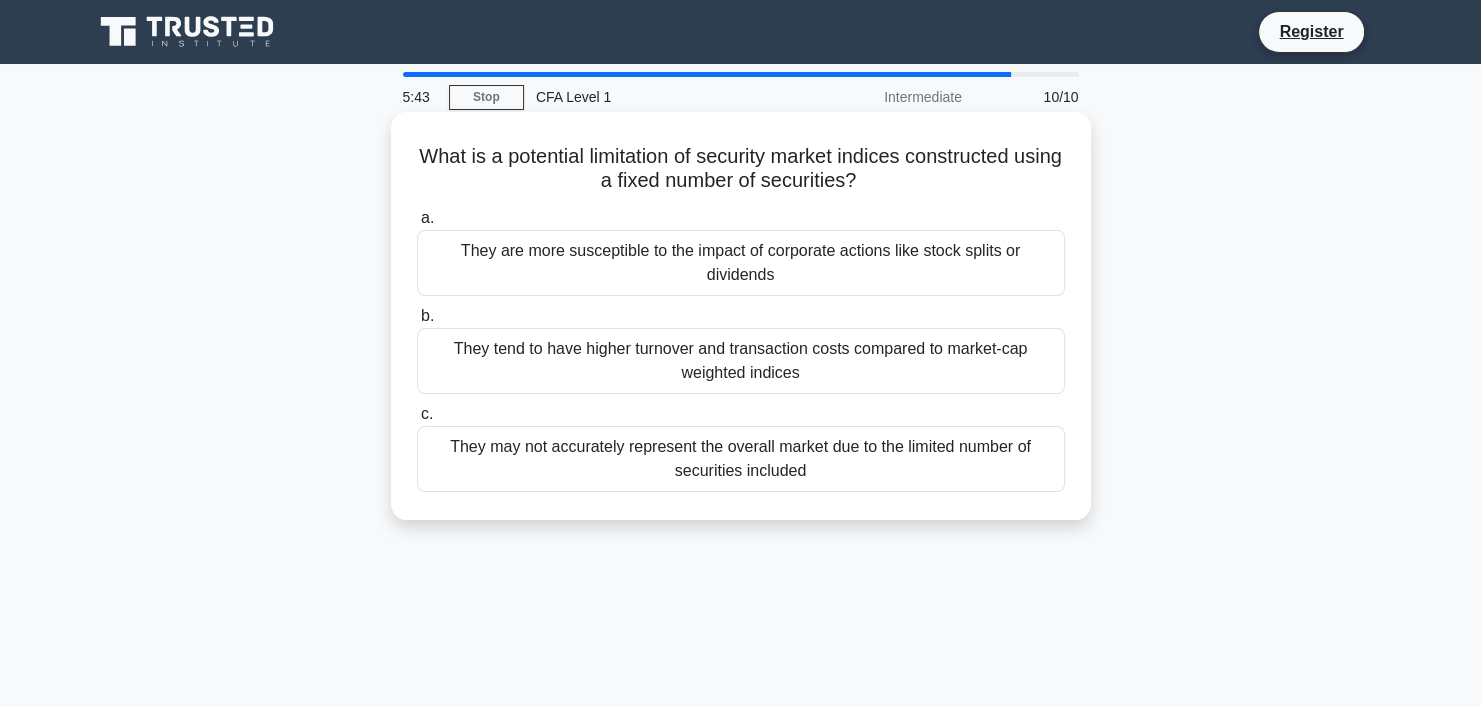 click on "They may not accurately represent the overall market due to the limited number of securities included" at bounding box center (741, 459) 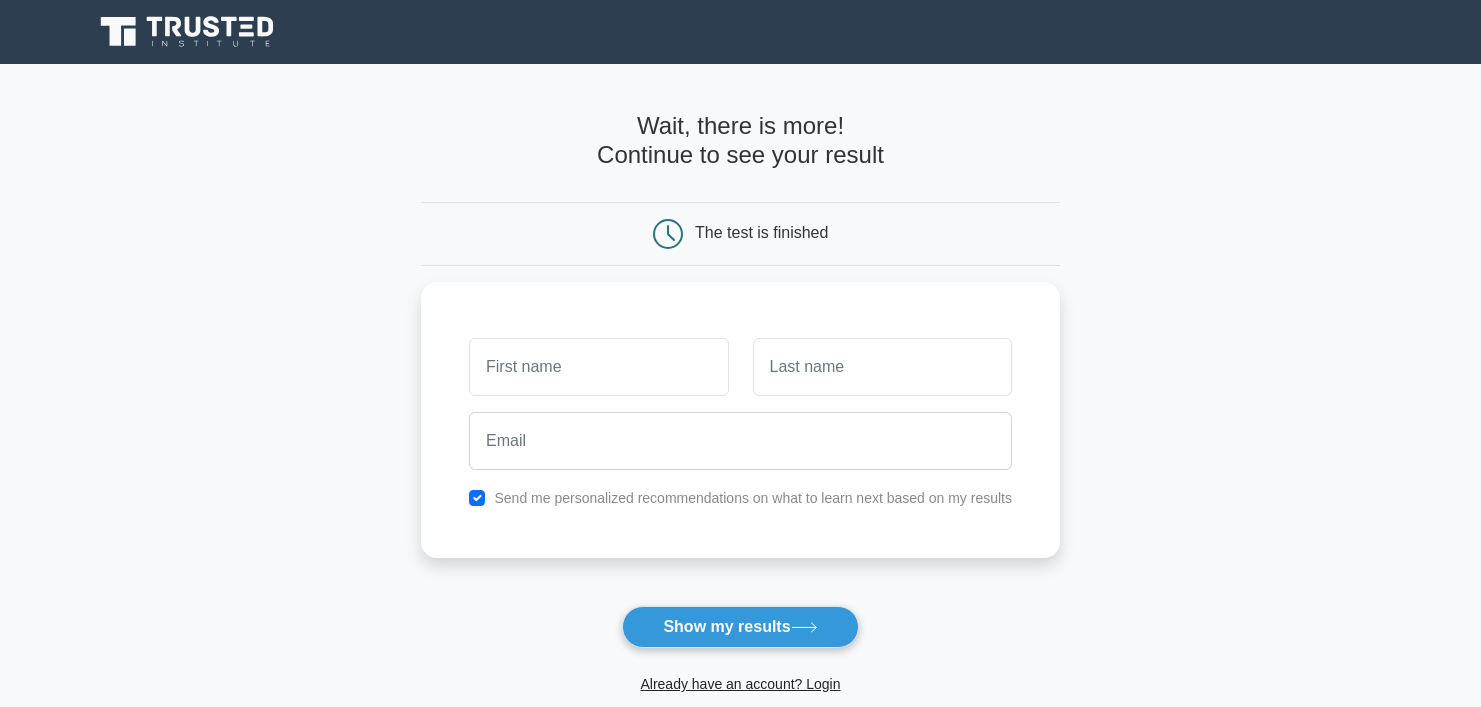 scroll, scrollTop: 0, scrollLeft: 0, axis: both 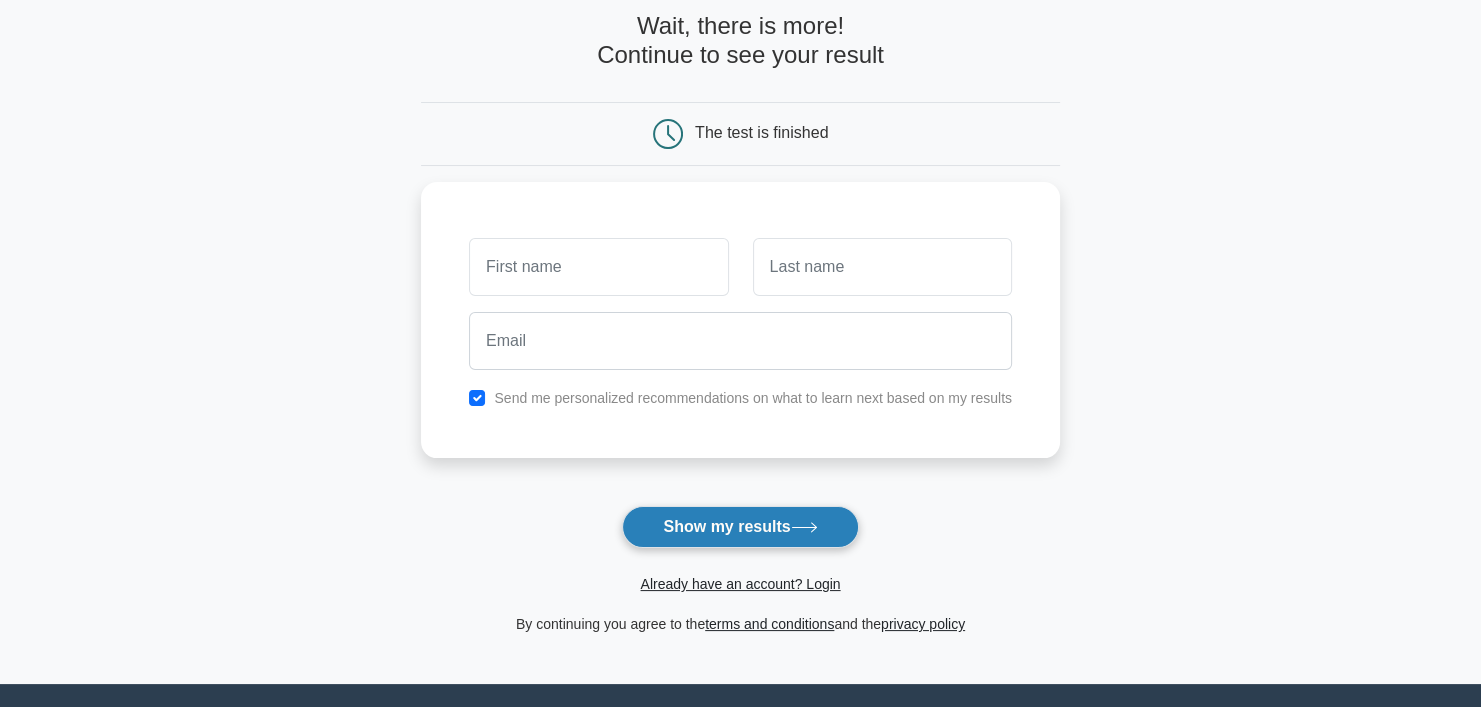 click on "Show my results" at bounding box center (740, 527) 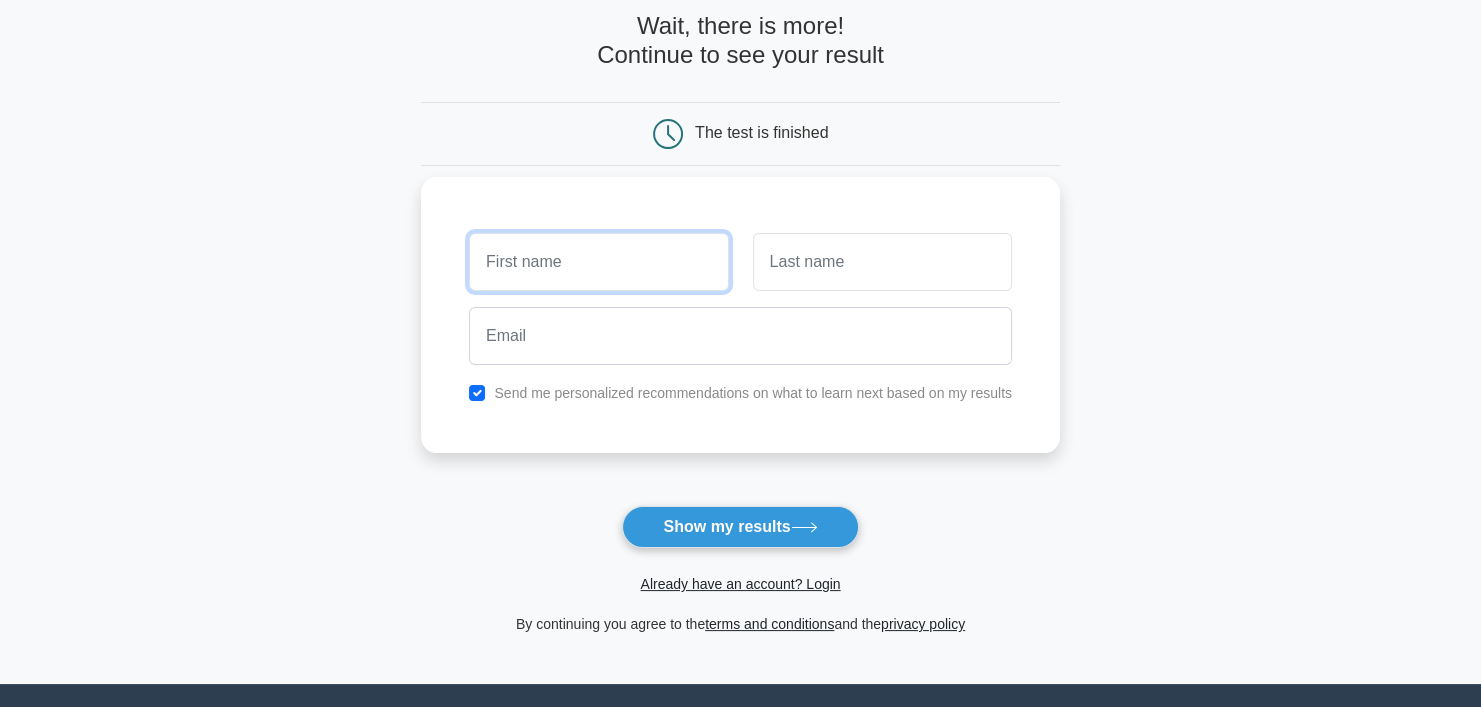 type on "Muhammad" 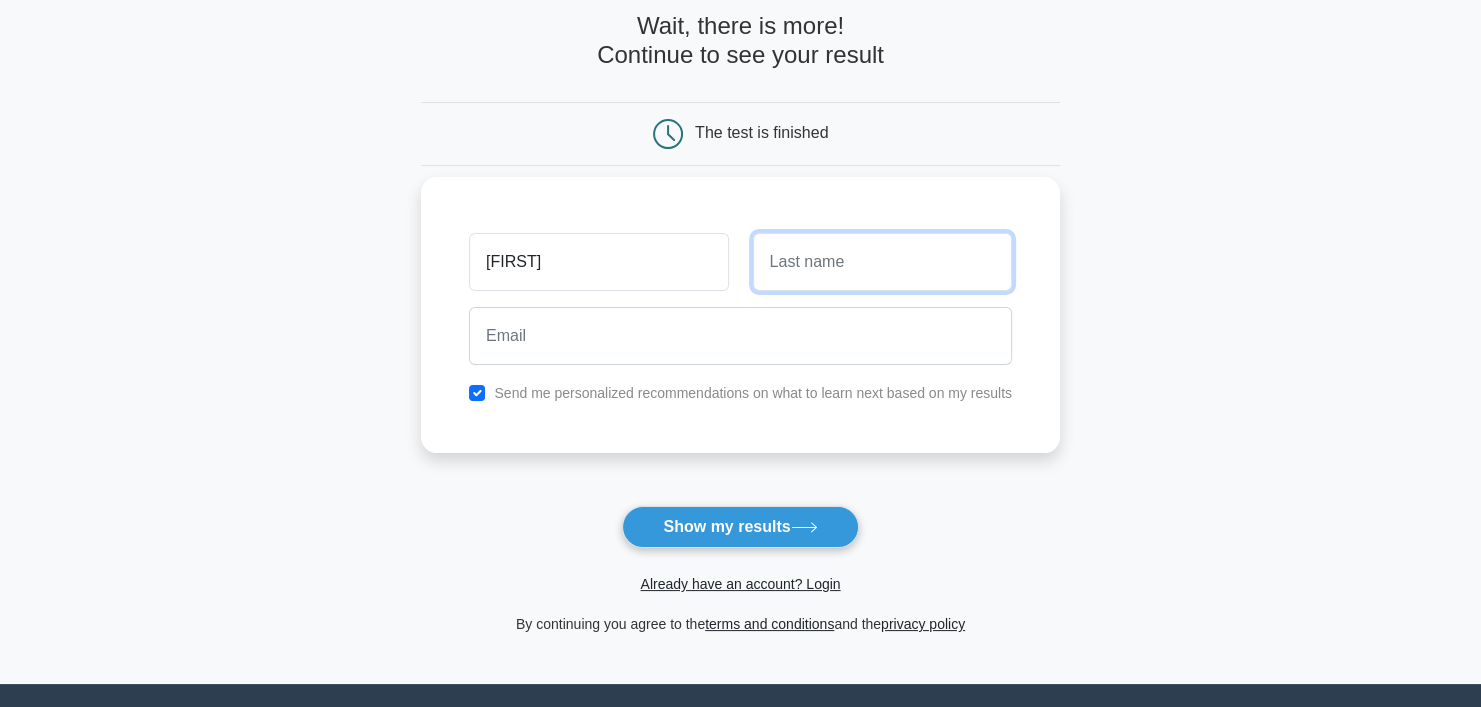 click at bounding box center [882, 262] 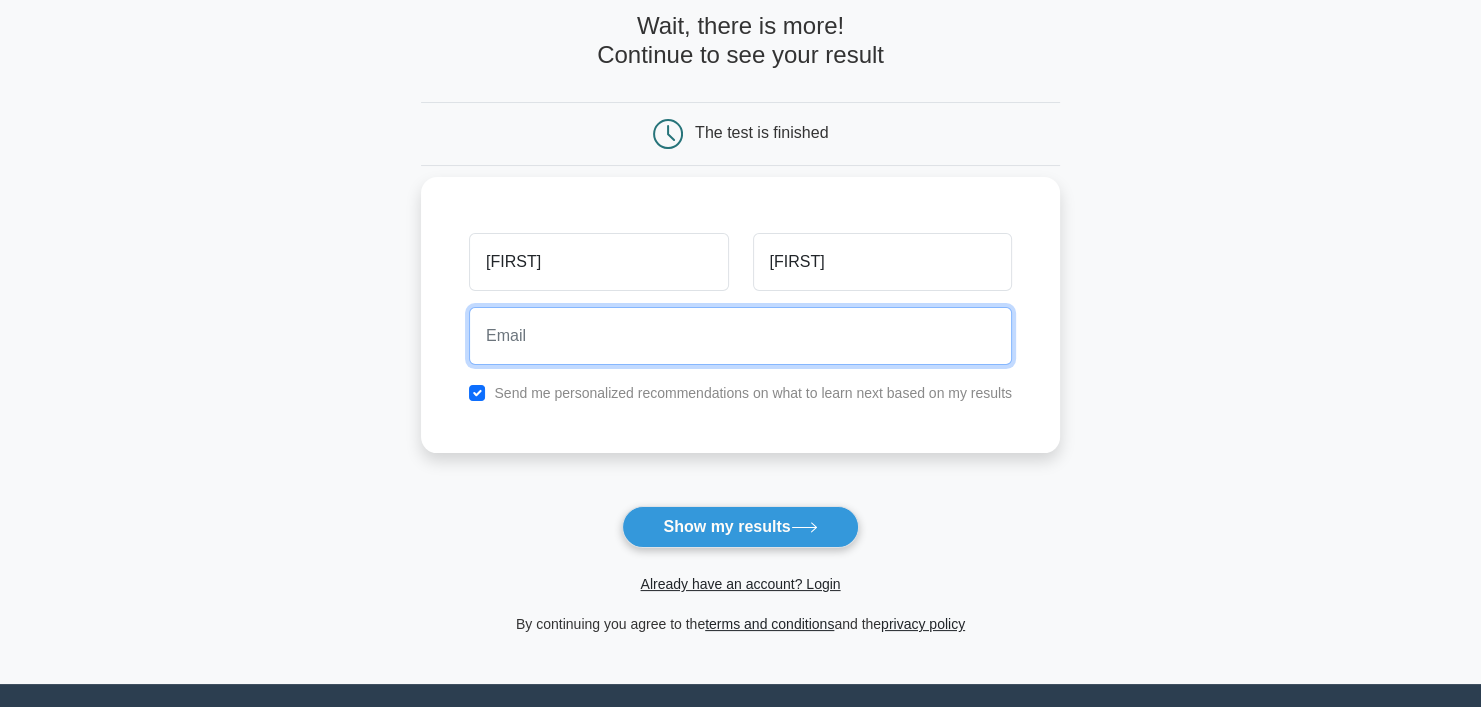 click at bounding box center (740, 336) 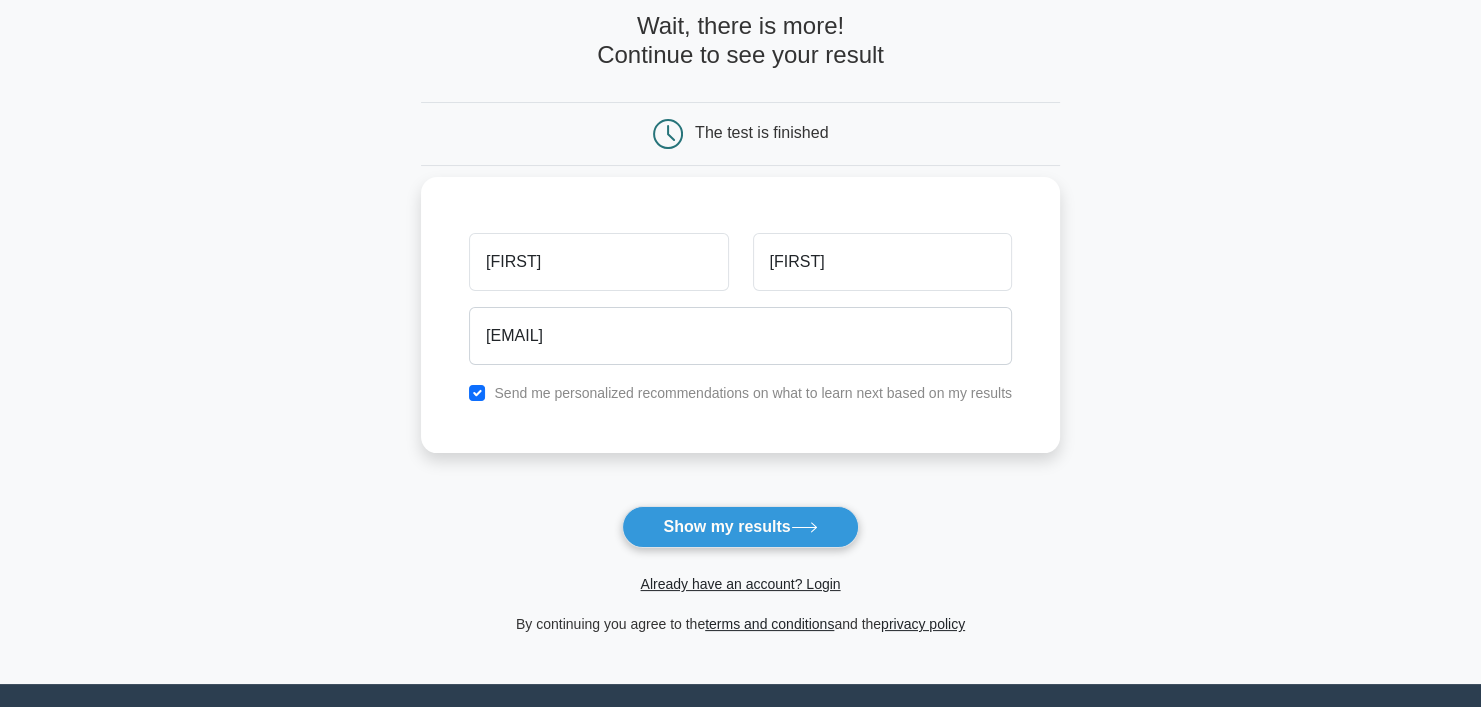 click on "Send me personalized recommendations on what to learn next based on my results" at bounding box center (753, 393) 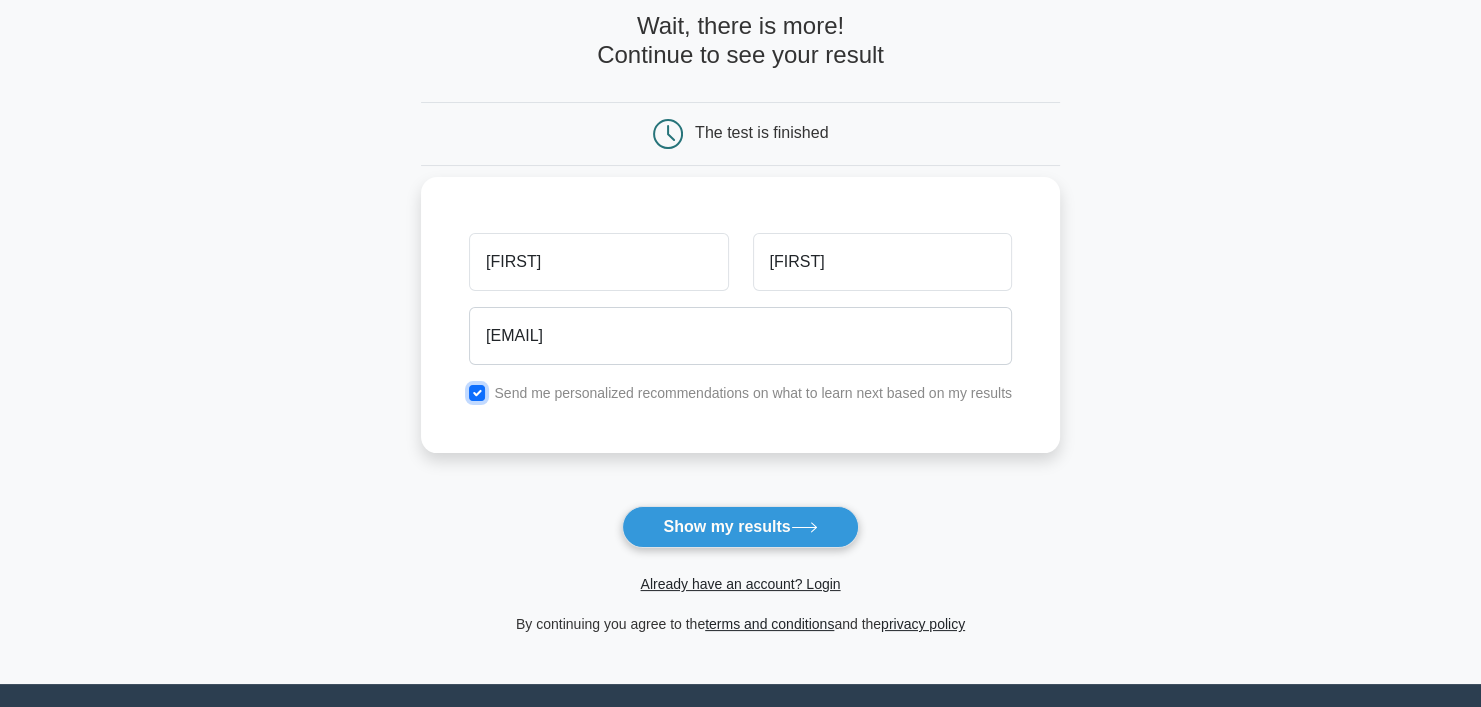 click at bounding box center (477, 393) 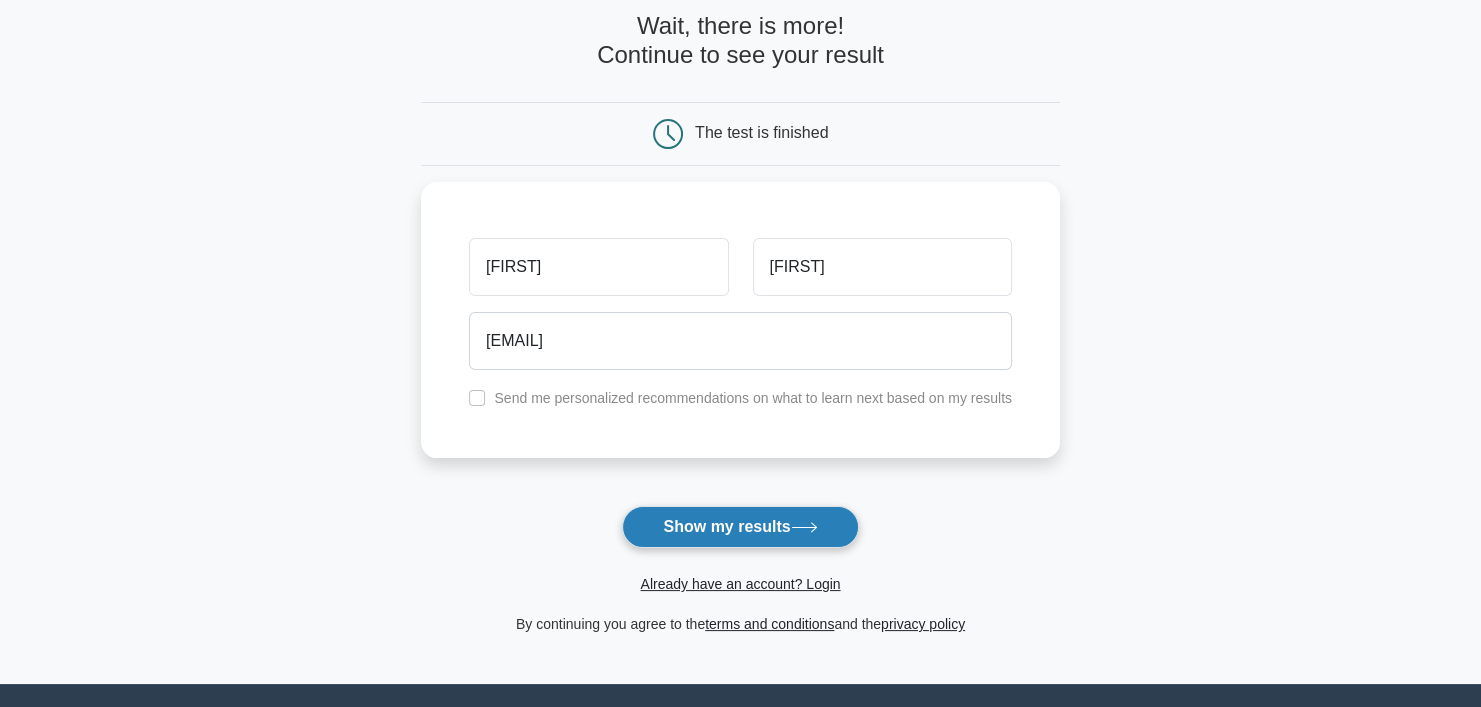 click on "Show my results" at bounding box center [740, 527] 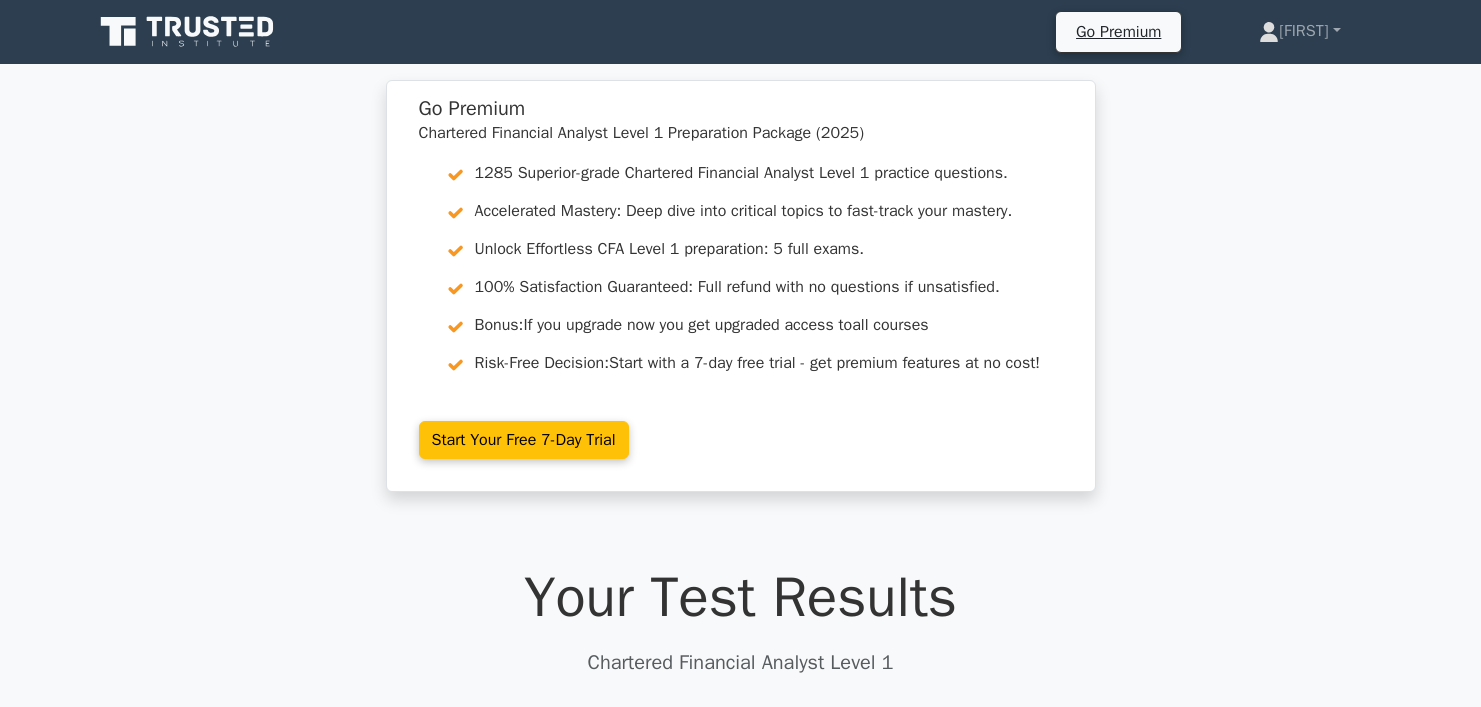 scroll, scrollTop: 0, scrollLeft: 0, axis: both 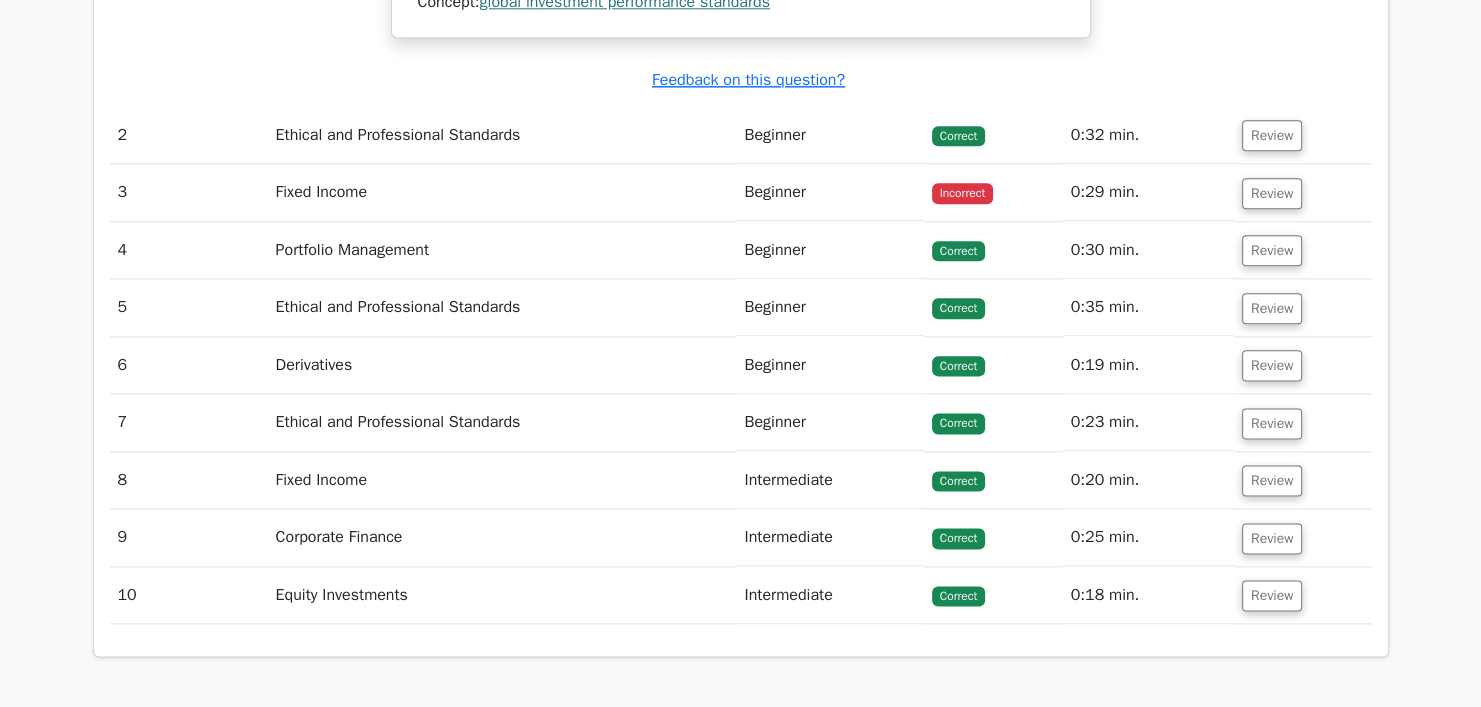 click on "Incorrect" at bounding box center [993, 192] 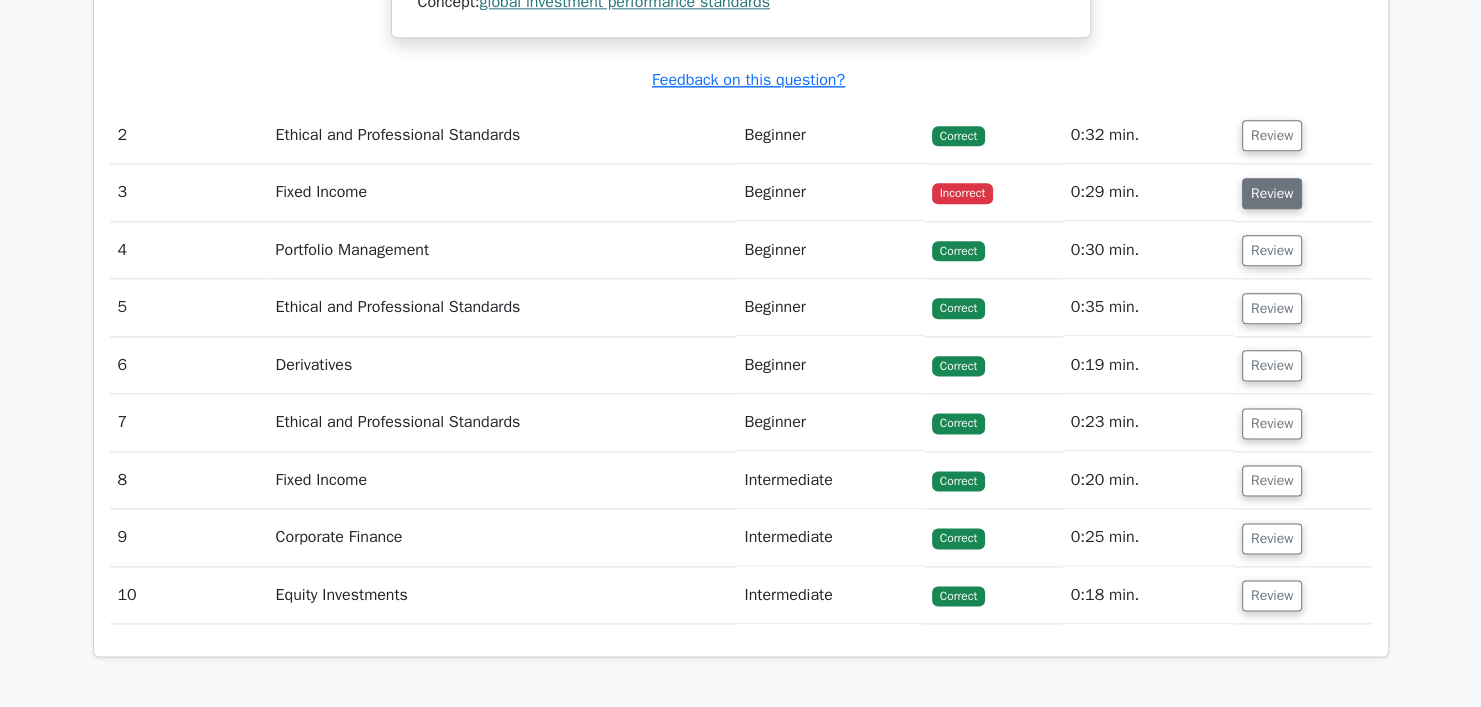 click on "Review" at bounding box center [1272, 193] 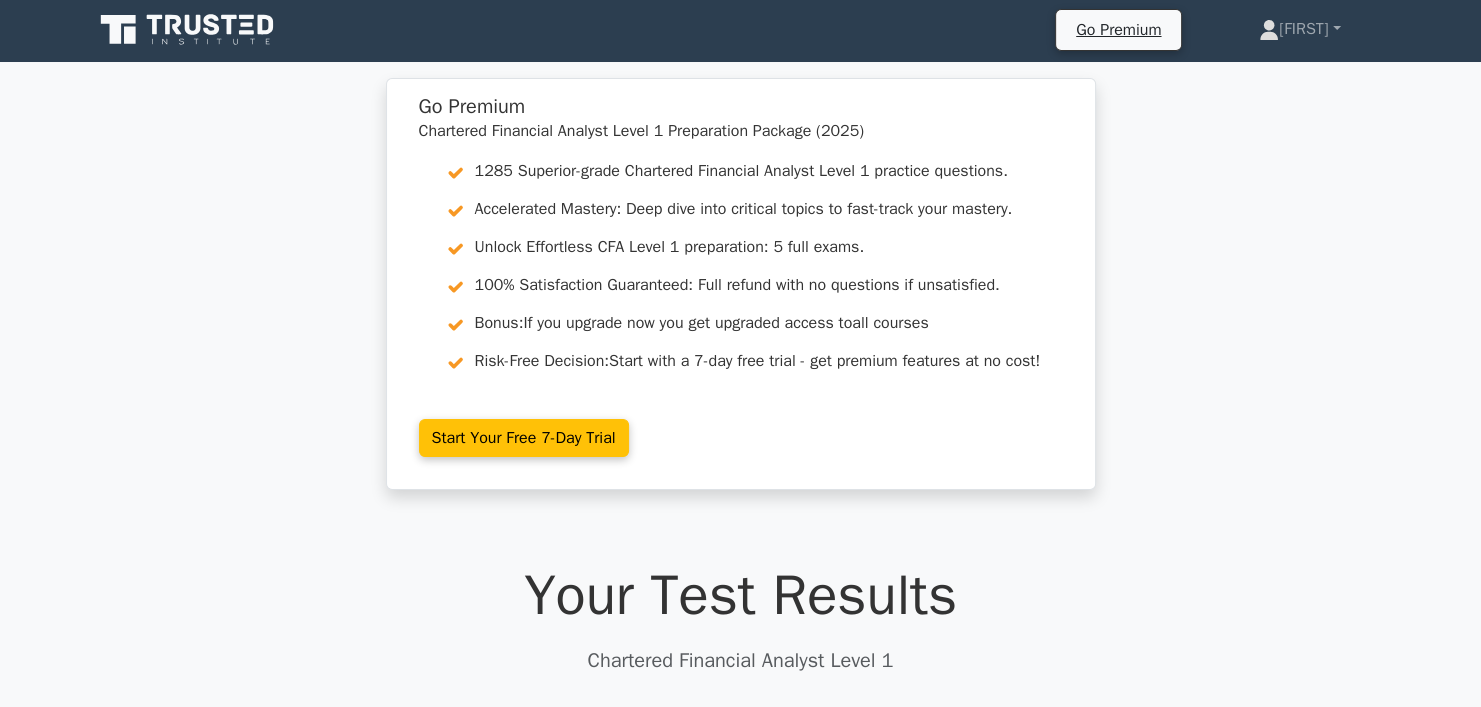 scroll, scrollTop: 0, scrollLeft: 0, axis: both 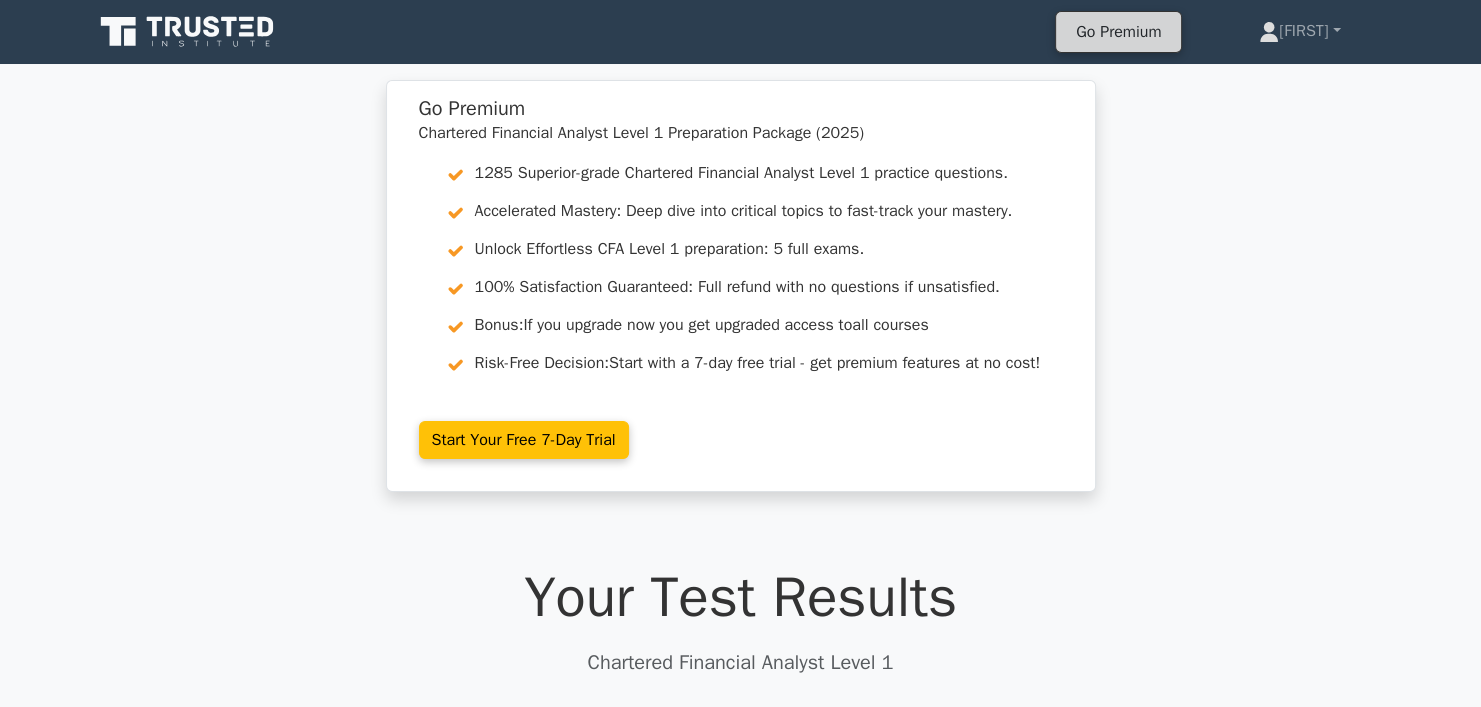 click on "Go Premium" at bounding box center (1118, 32) 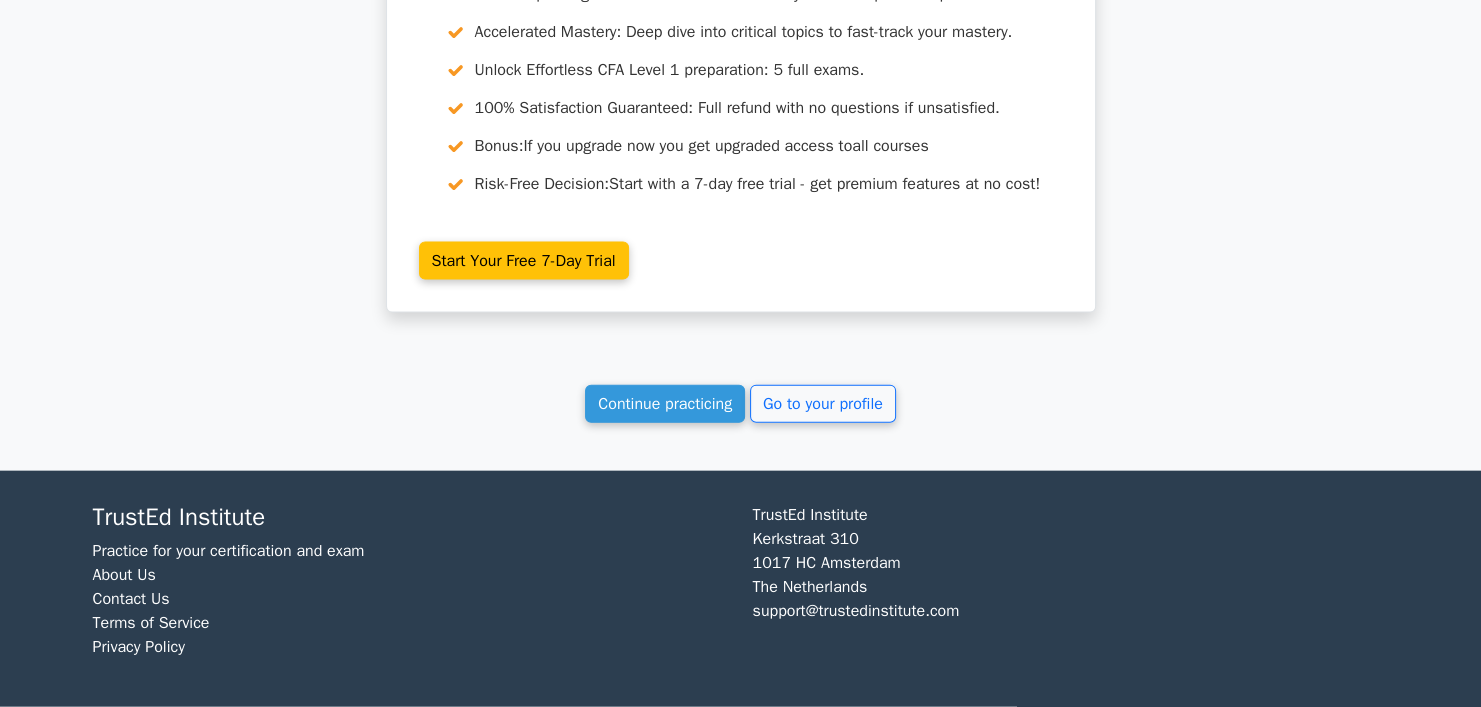 scroll, scrollTop: 4308, scrollLeft: 0, axis: vertical 